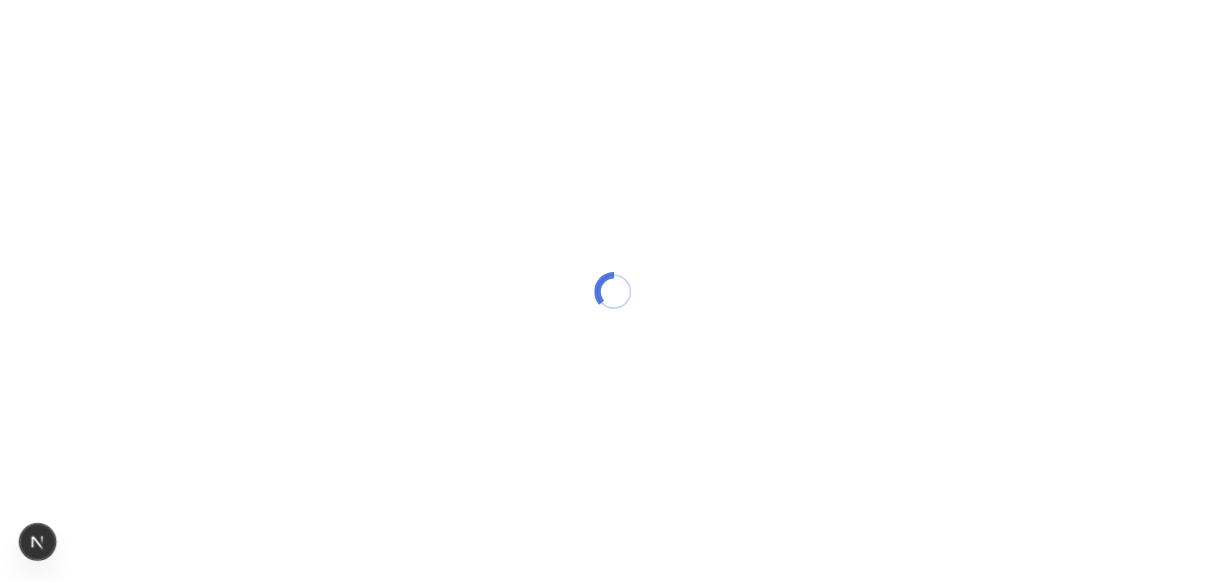 scroll, scrollTop: 0, scrollLeft: 0, axis: both 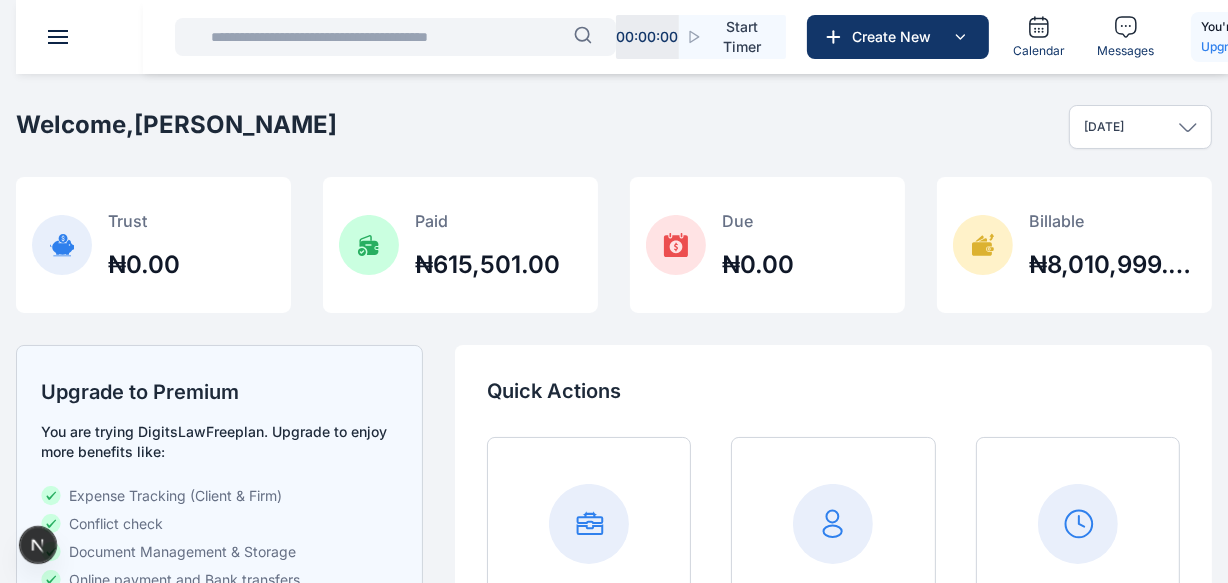 click at bounding box center (58, 37) 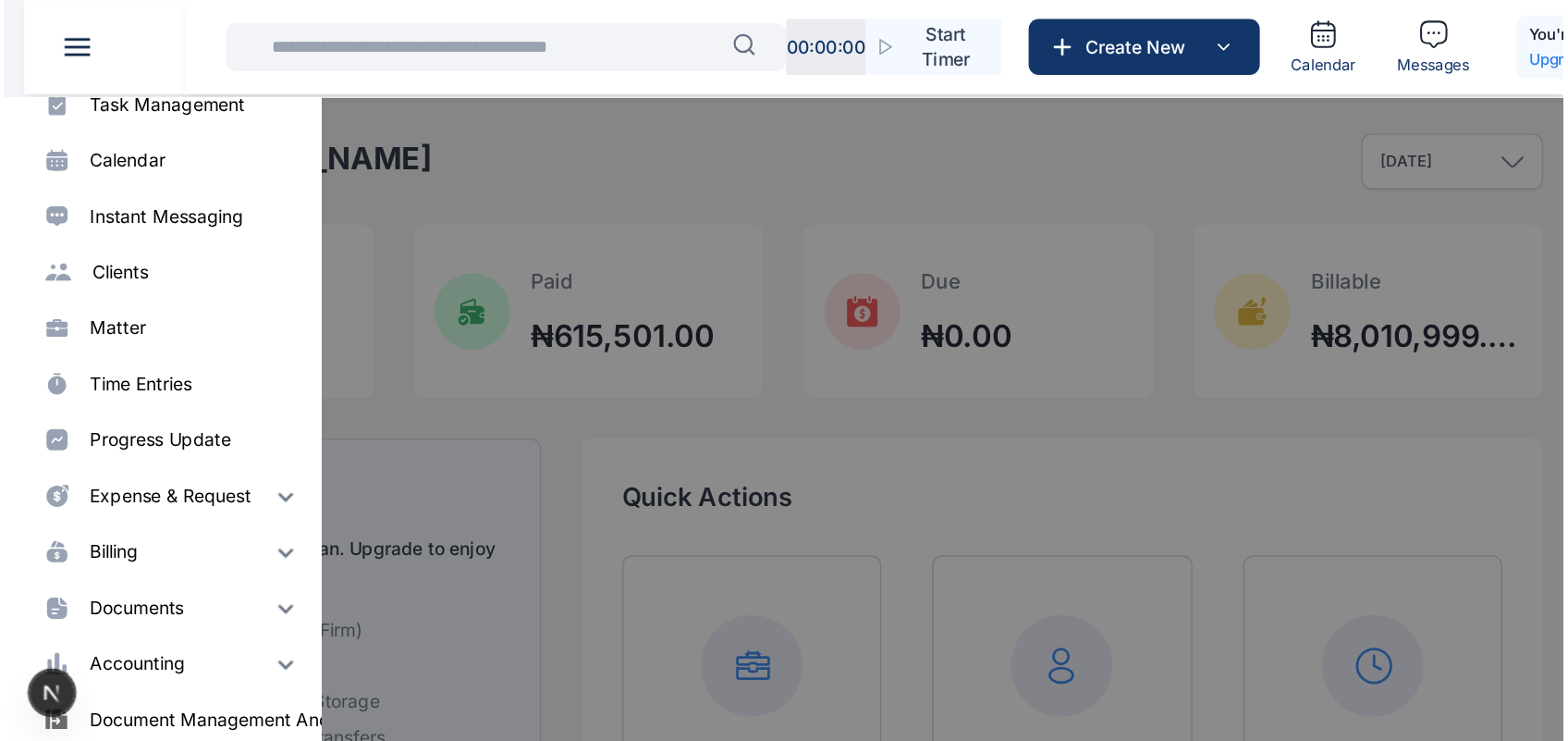 scroll, scrollTop: 283, scrollLeft: 0, axis: vertical 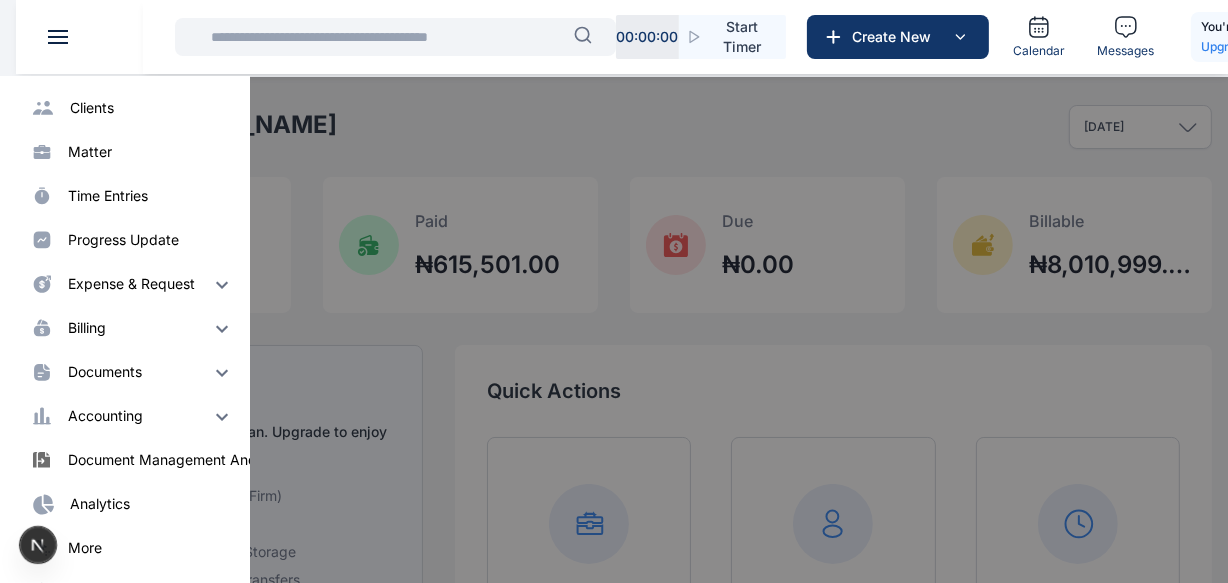 click at bounding box center [630, 368] 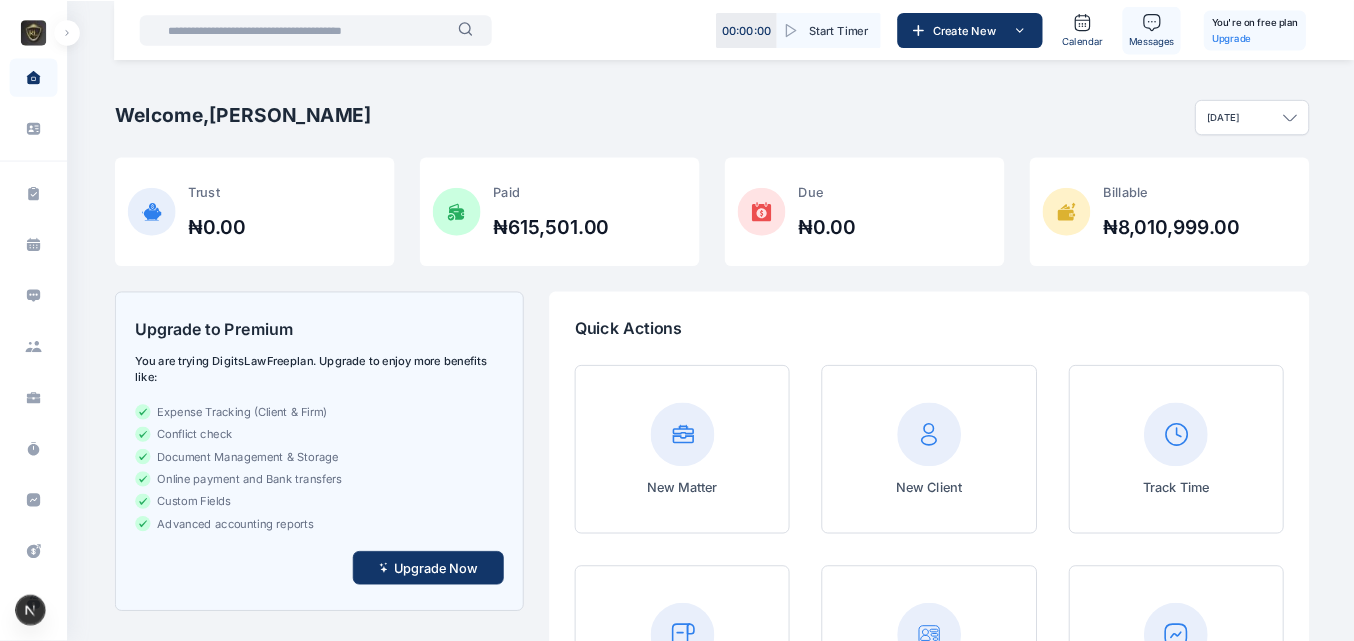 scroll, scrollTop: 85, scrollLeft: 0, axis: vertical 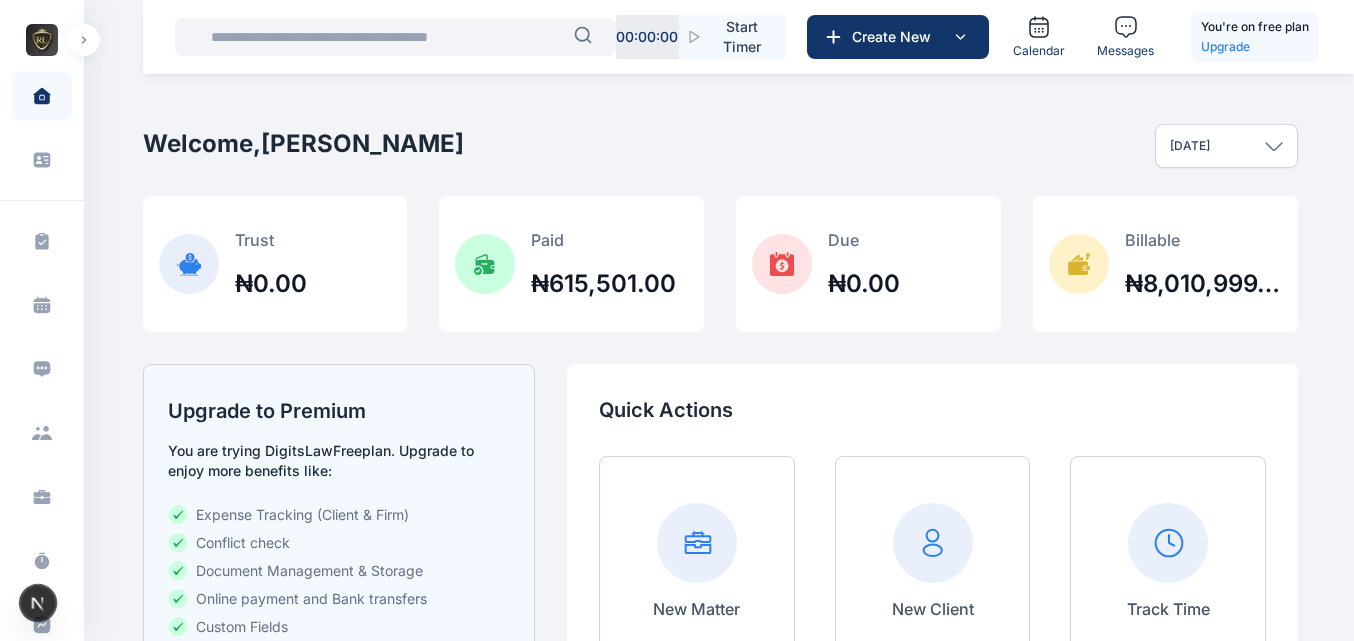 click on "Welcome,  [PERSON_NAME] [DATE] [DATE] This week This month This year All time Custom dates" at bounding box center [720, 146] 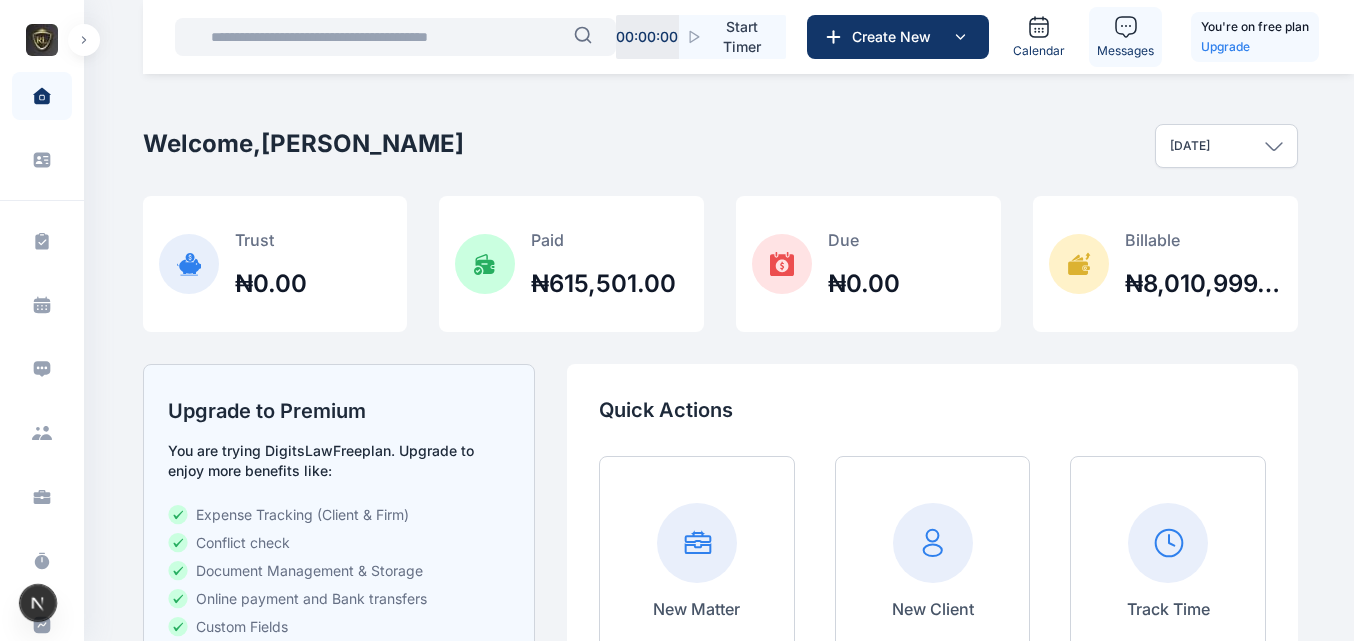 click on "Messages" at bounding box center [1125, 51] 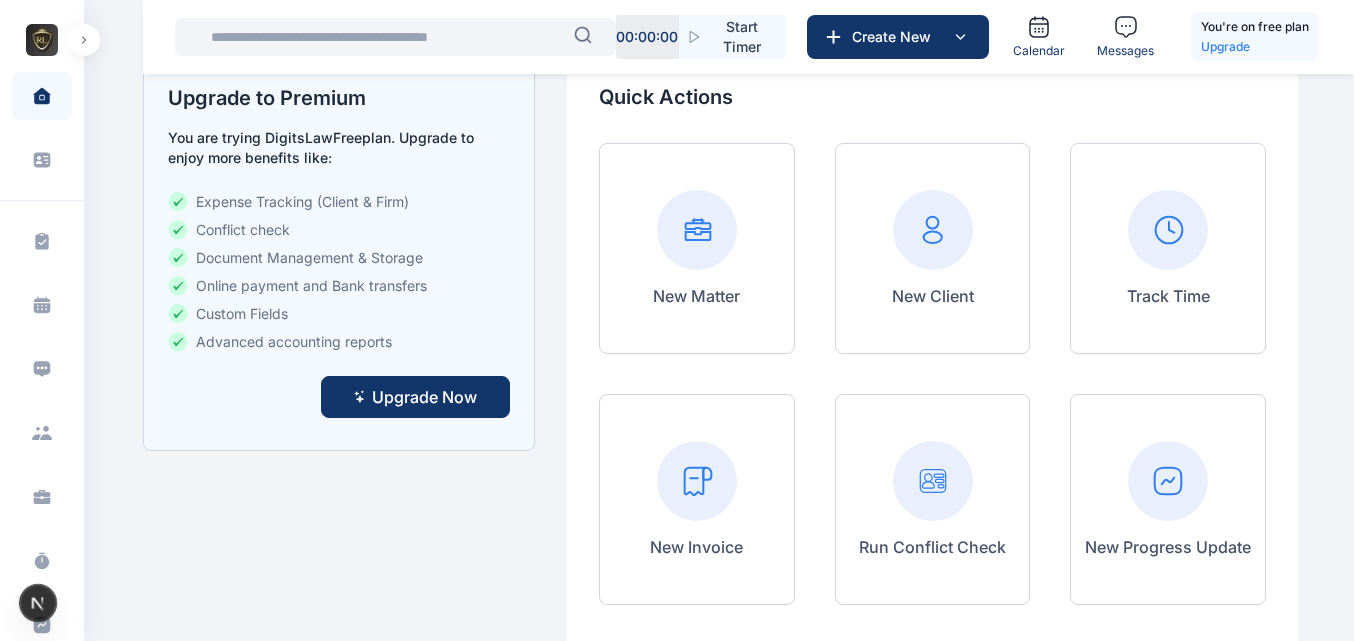 scroll, scrollTop: 0, scrollLeft: 0, axis: both 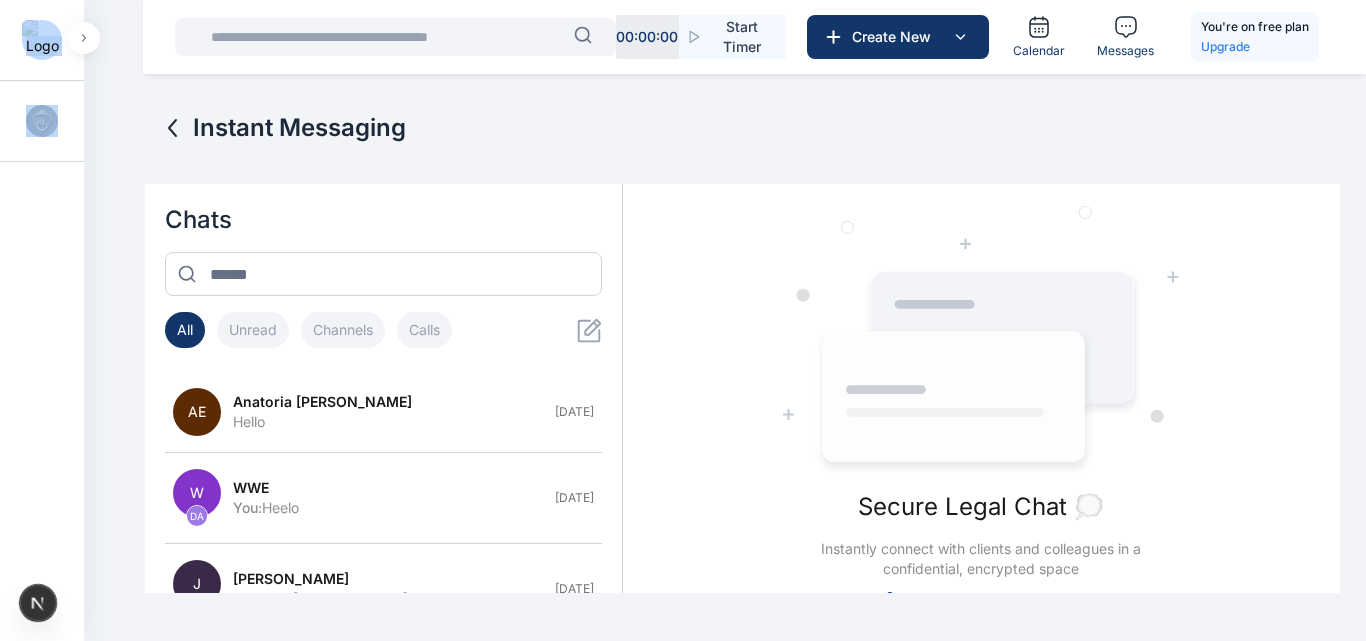 drag, startPoint x: 100, startPoint y: 22, endPoint x: 87, endPoint y: 35, distance: 18.384777 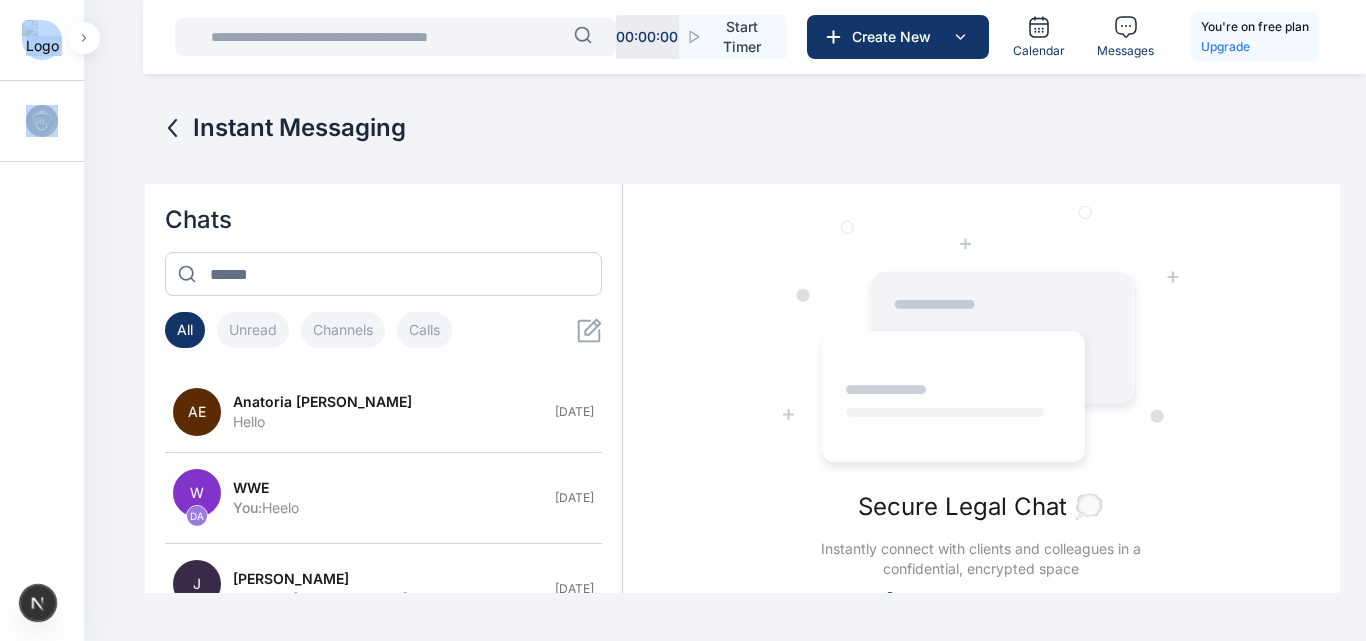 click at bounding box center (84, 38) 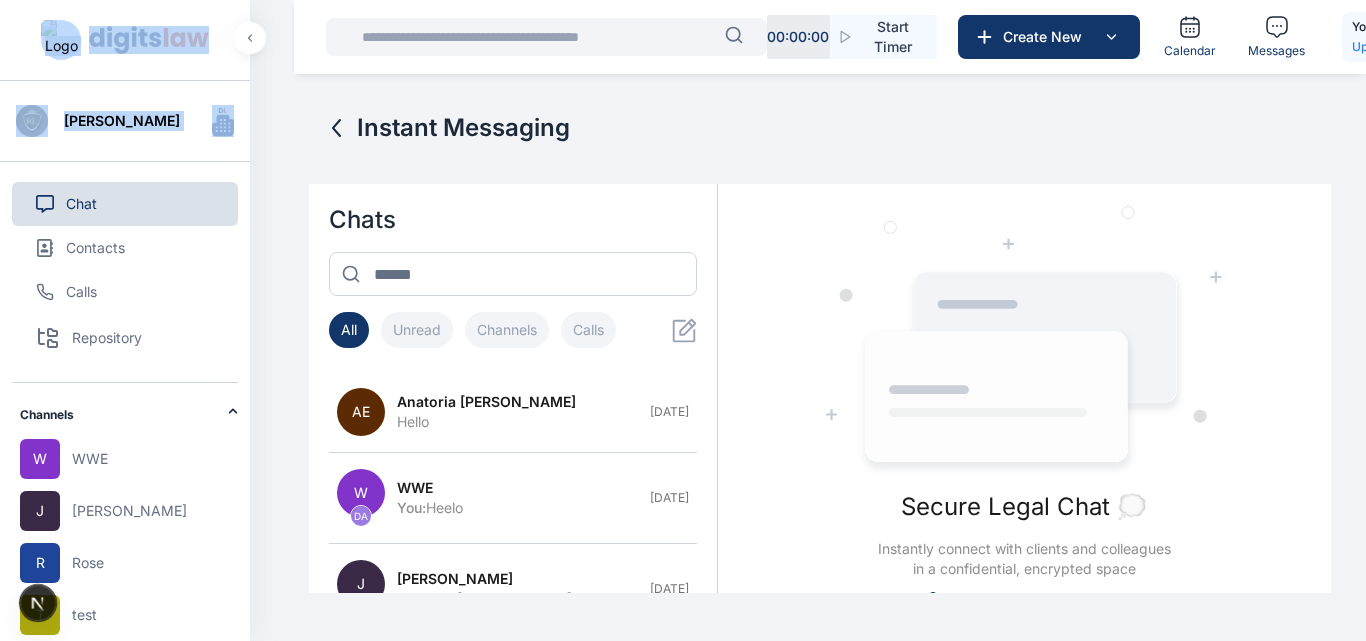click on "Instant Messaging" at bounding box center (820, 148) 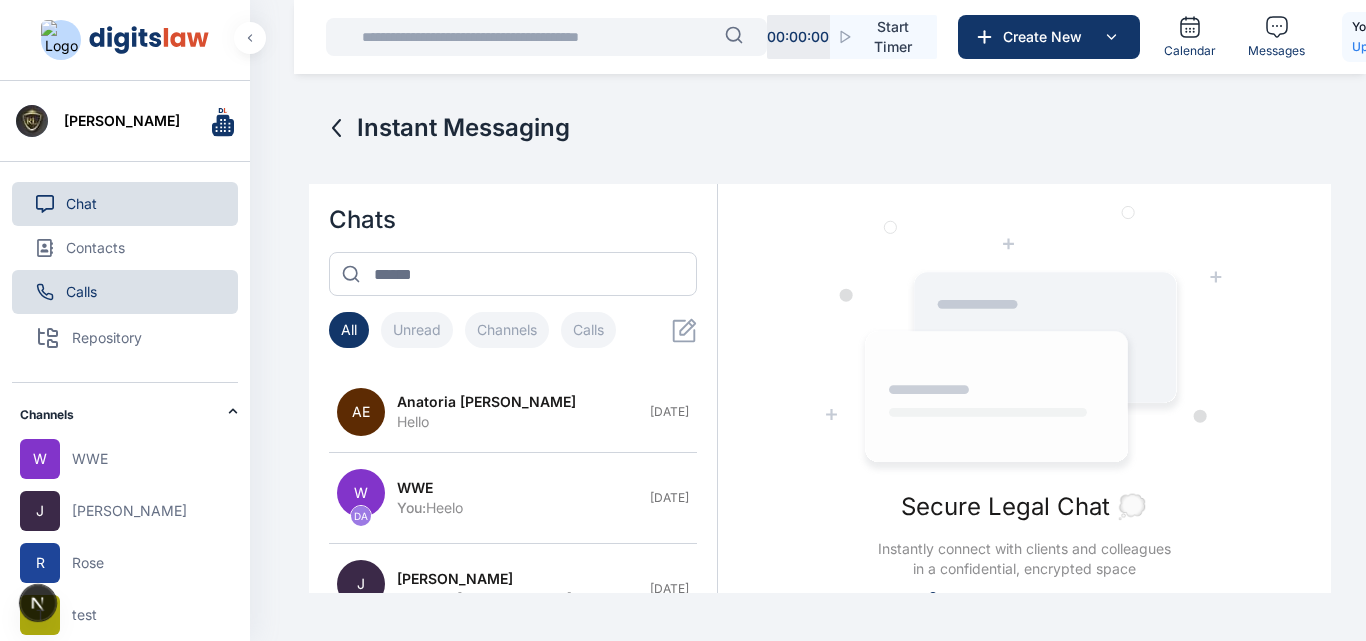 click on "Calls" at bounding box center [125, 292] 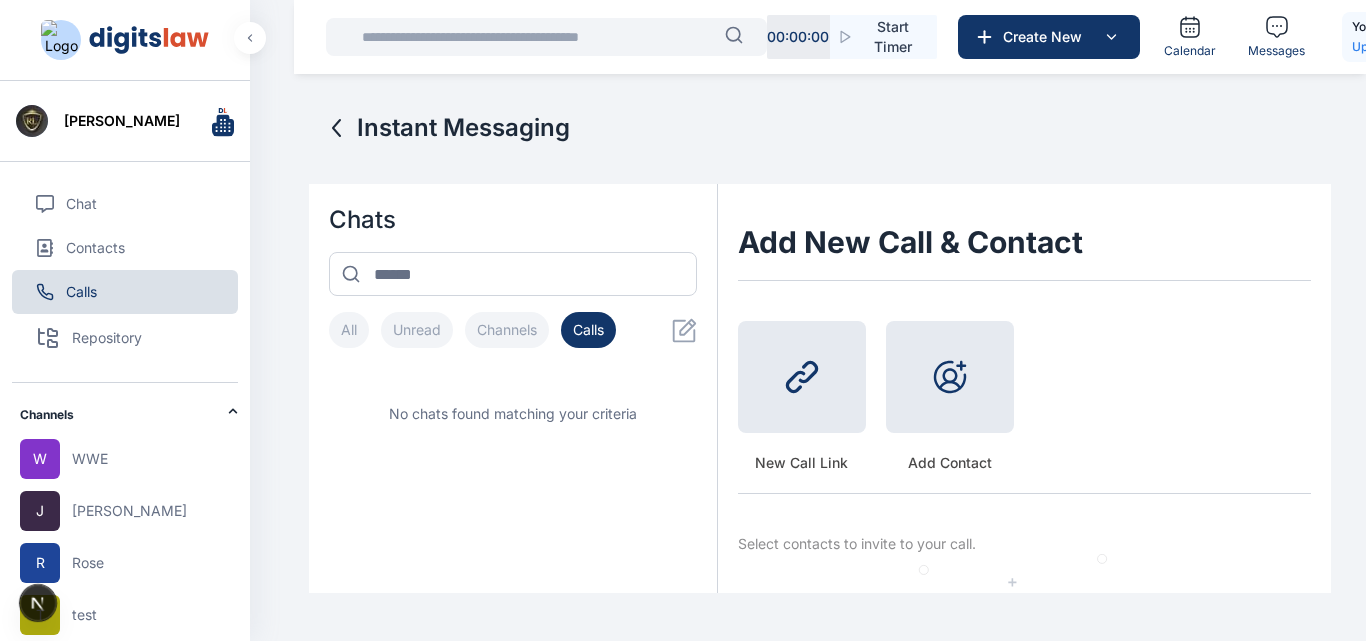 click on "Channels" at bounding box center [124, 415] 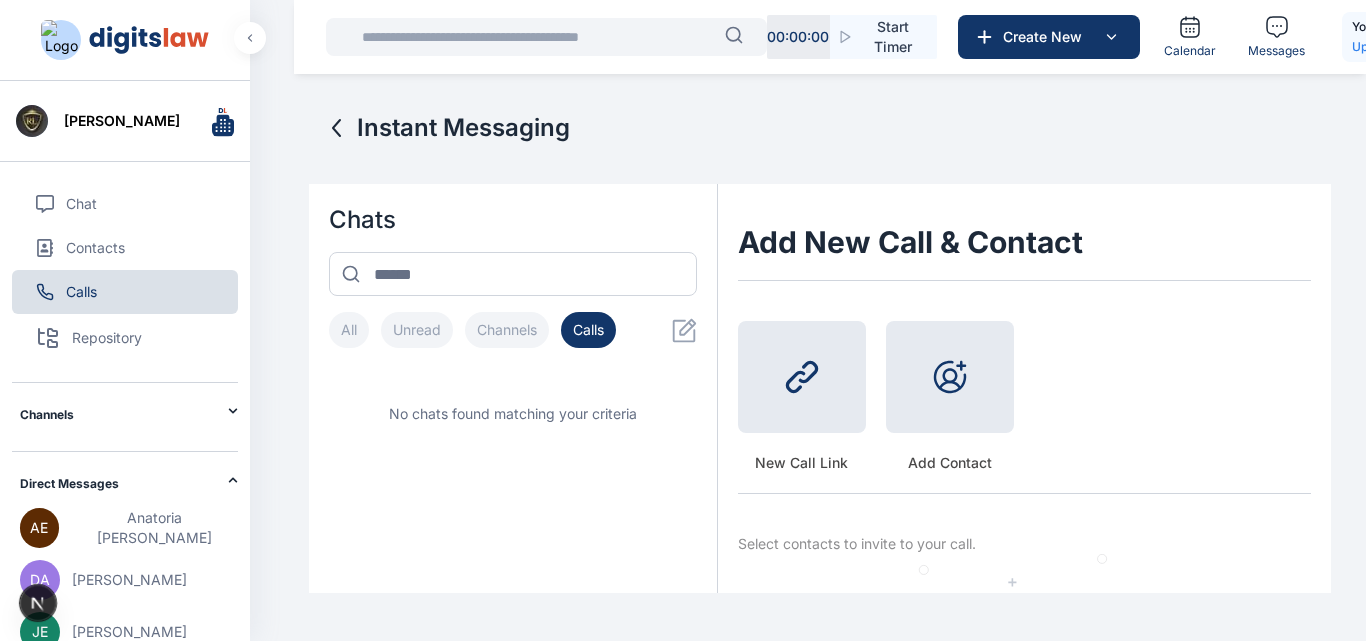 click 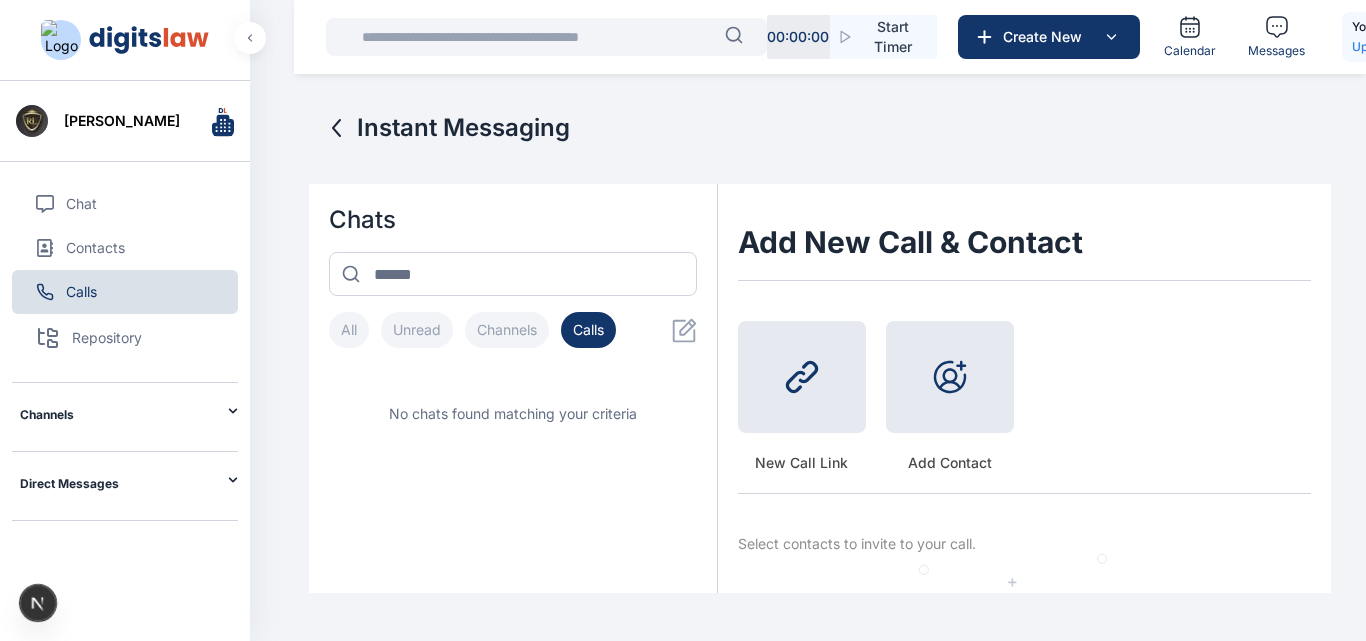 click at bounding box center (149, 40) 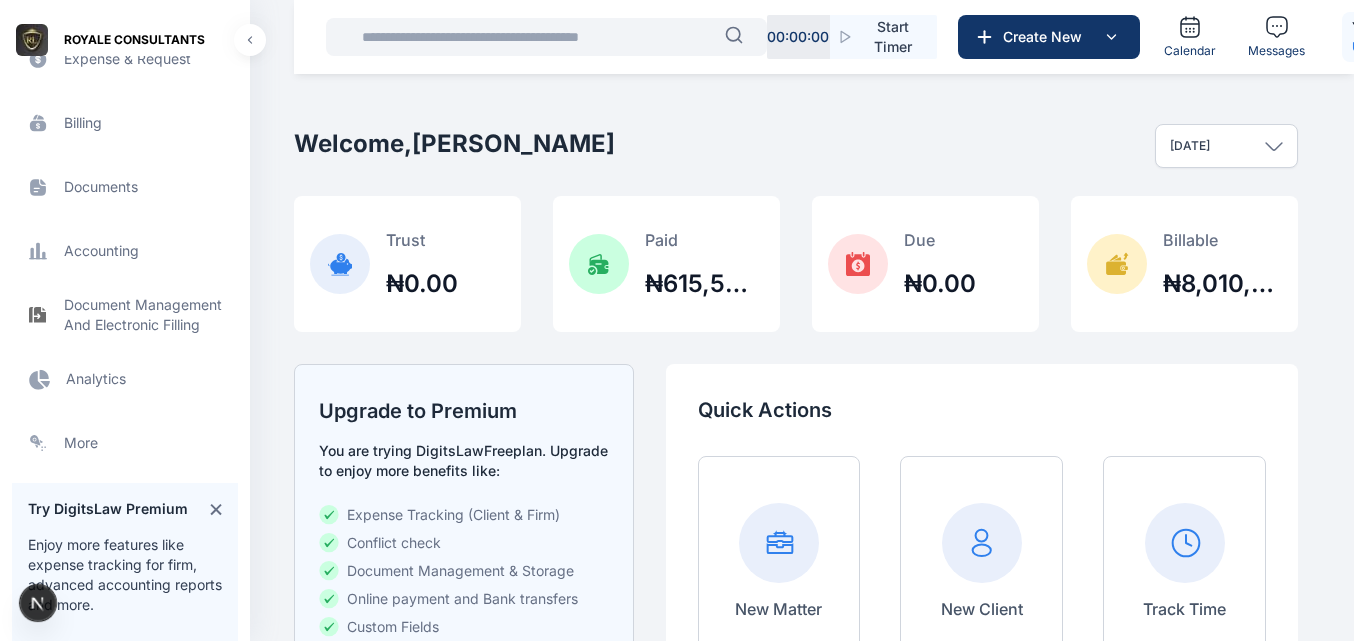 scroll, scrollTop: 633, scrollLeft: 0, axis: vertical 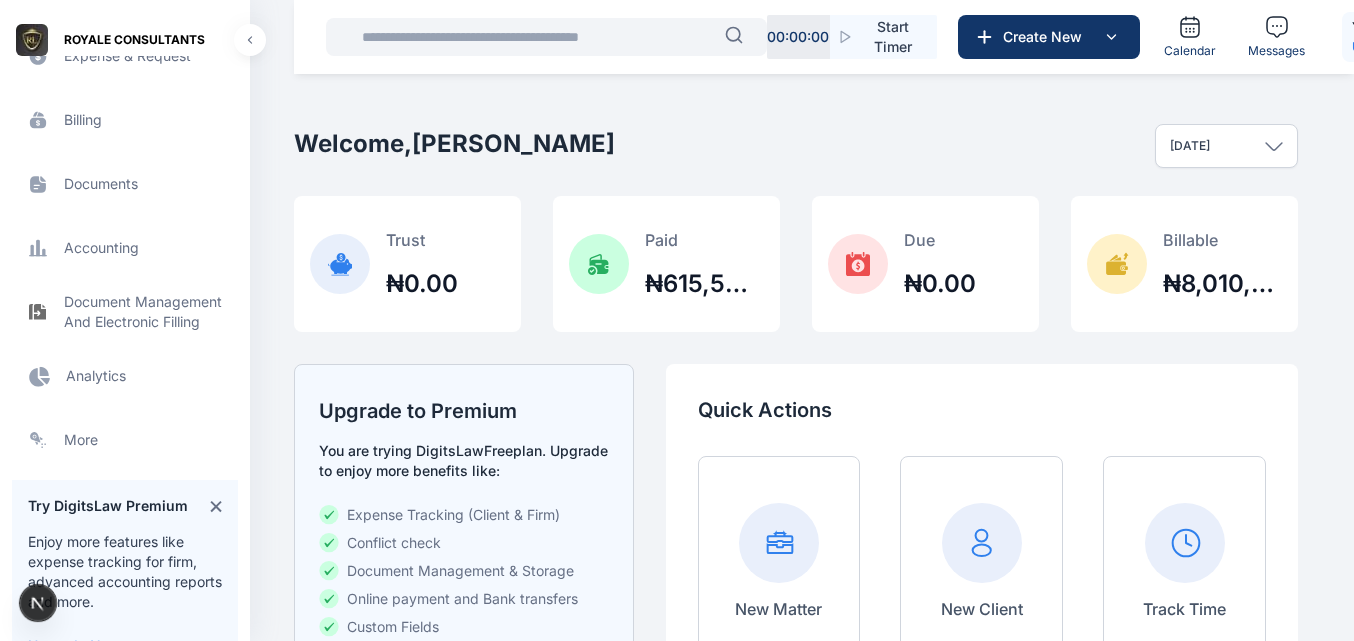 click on "Analytics Analytics Analytics" at bounding box center (125, 376) 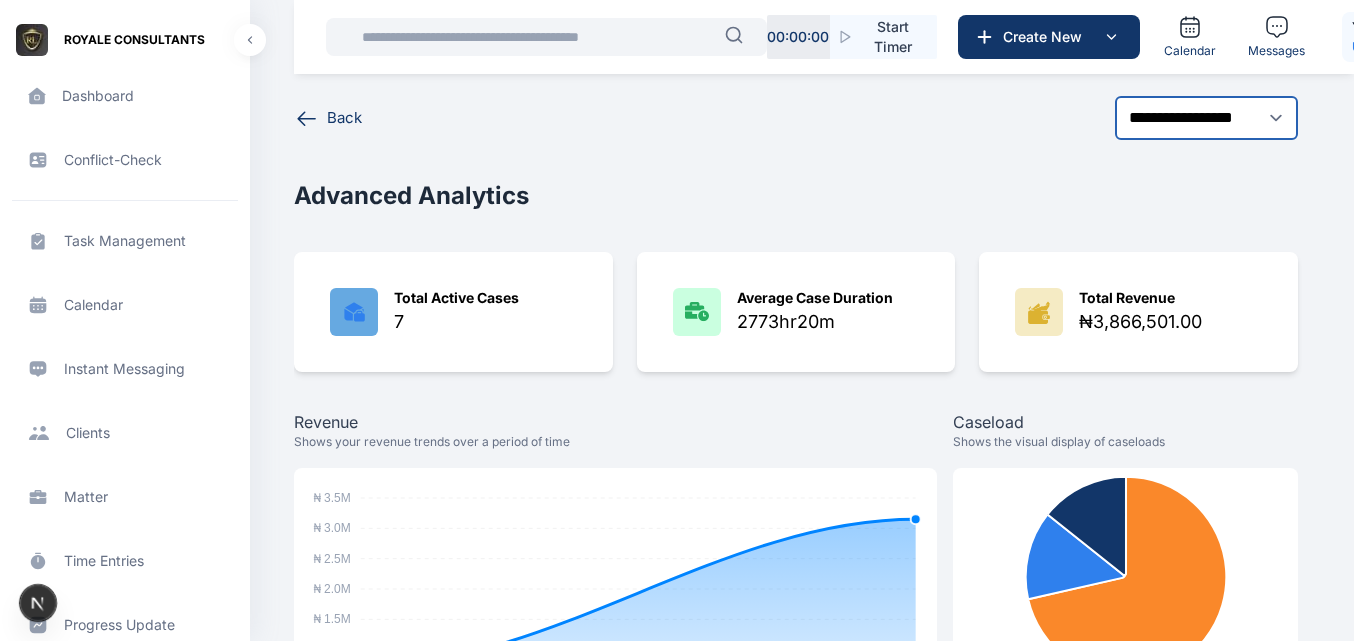 click on "**********" at bounding box center (1206, 118) 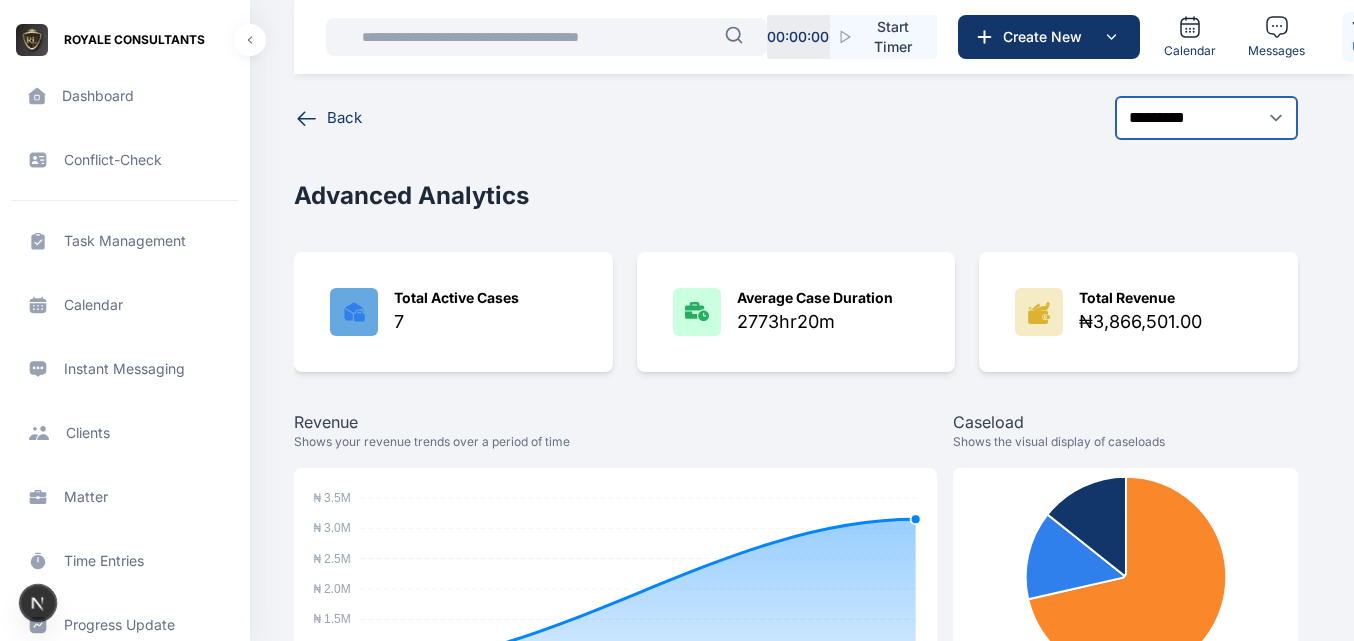 click on "**********" at bounding box center [1206, 118] 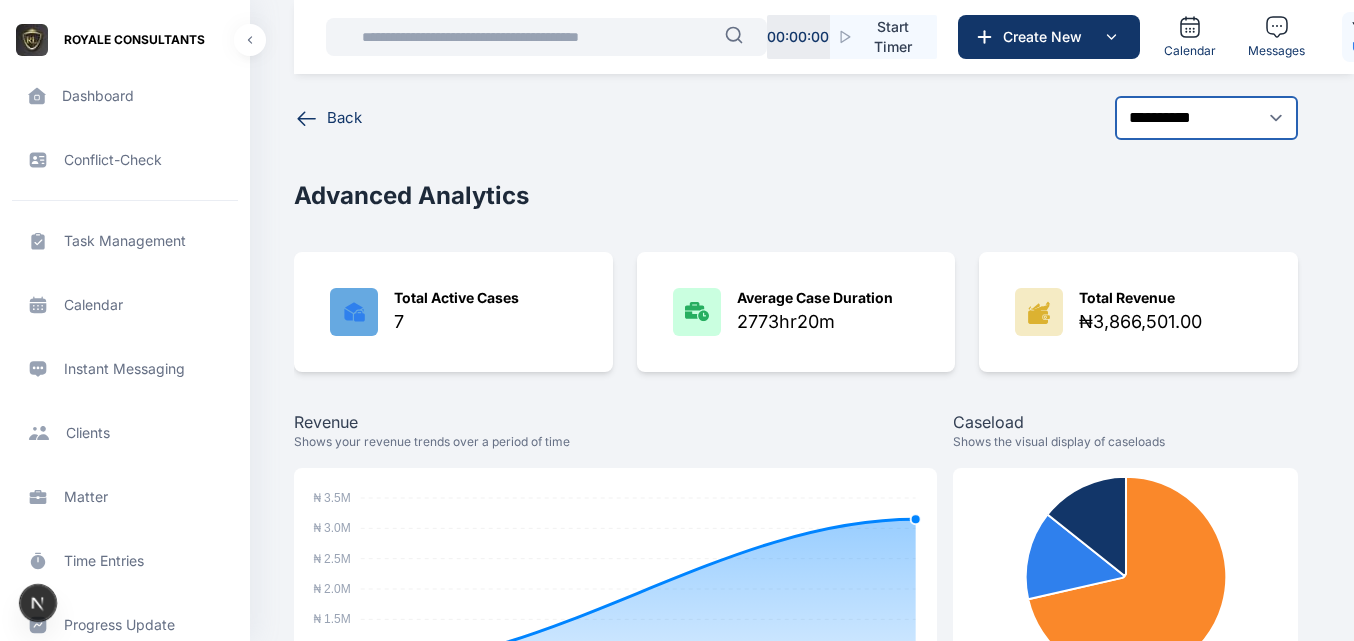 click on "**********" at bounding box center [1206, 118] 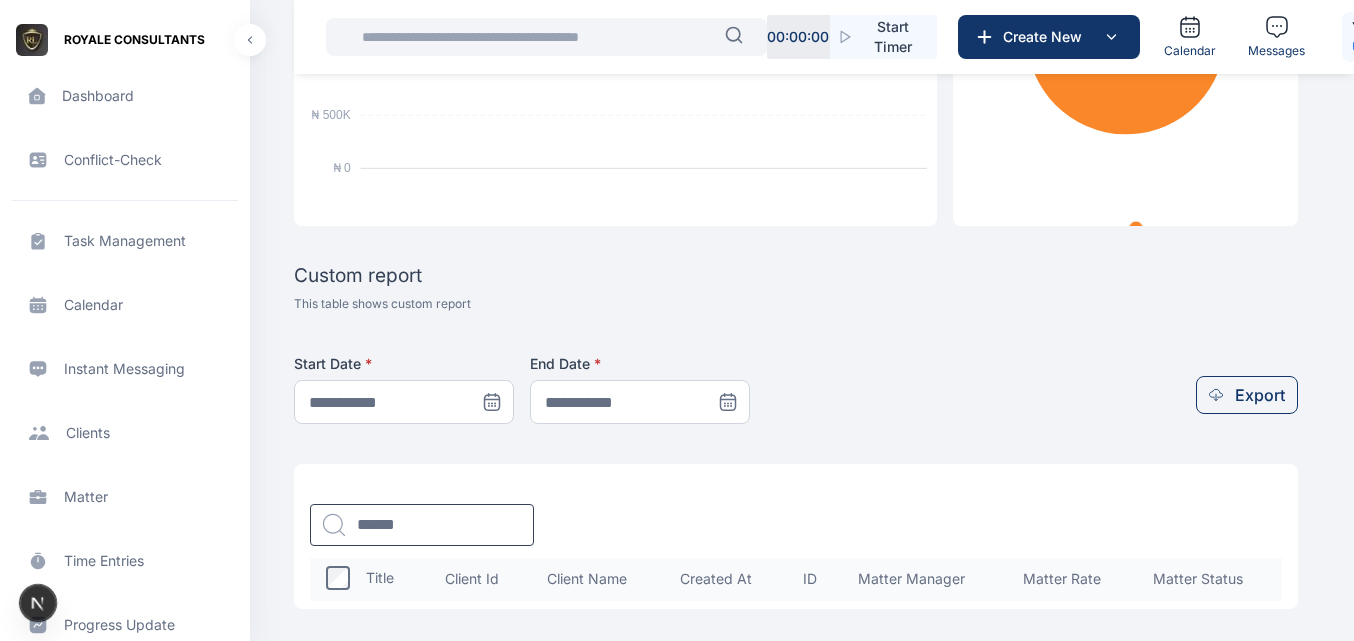scroll, scrollTop: 0, scrollLeft: 0, axis: both 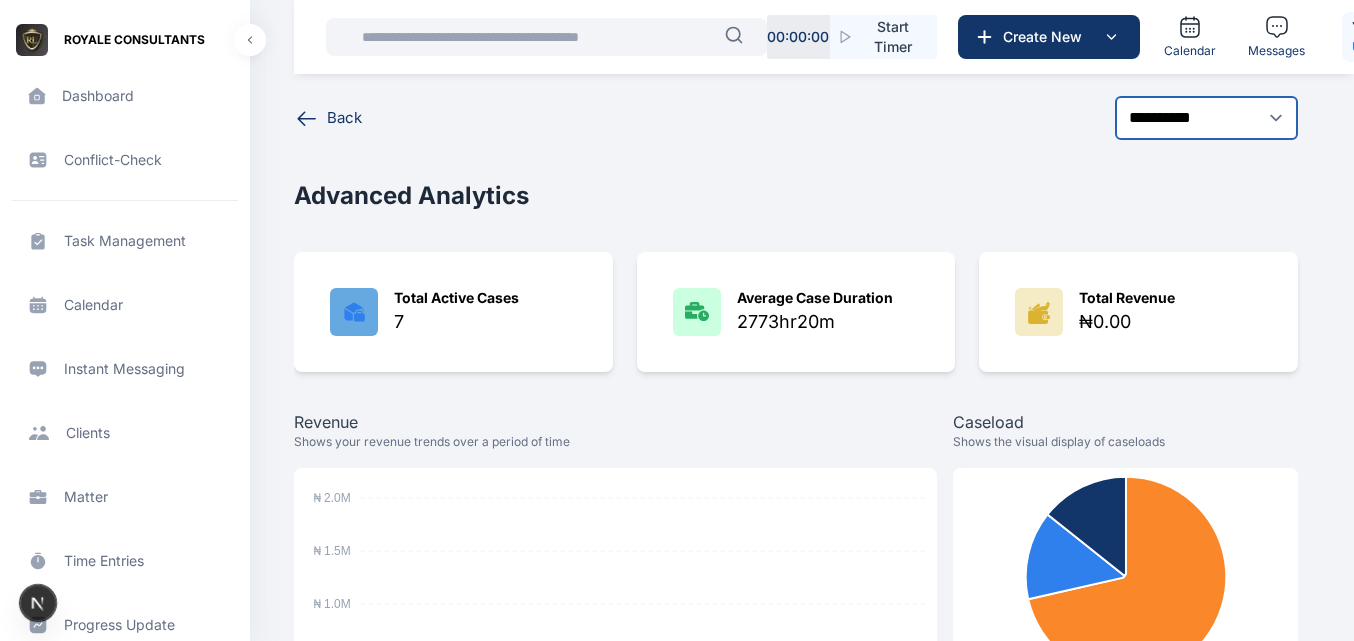 click on "**********" at bounding box center [1206, 118] 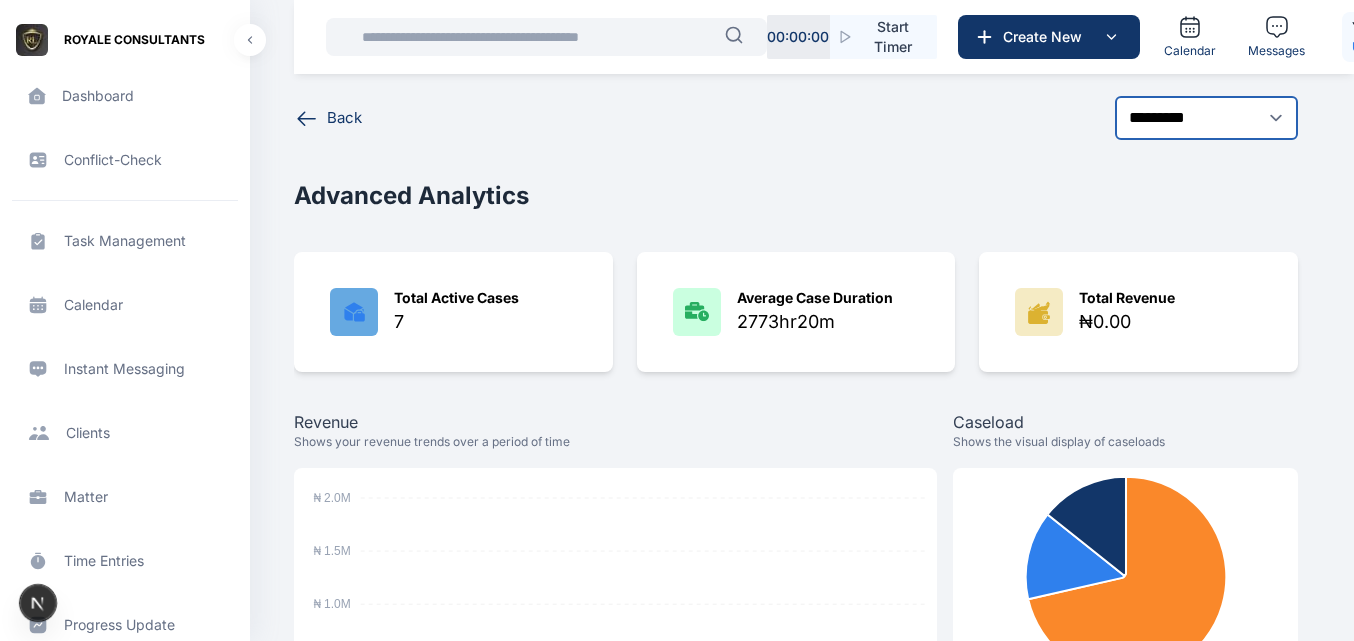 click on "**********" at bounding box center [1206, 118] 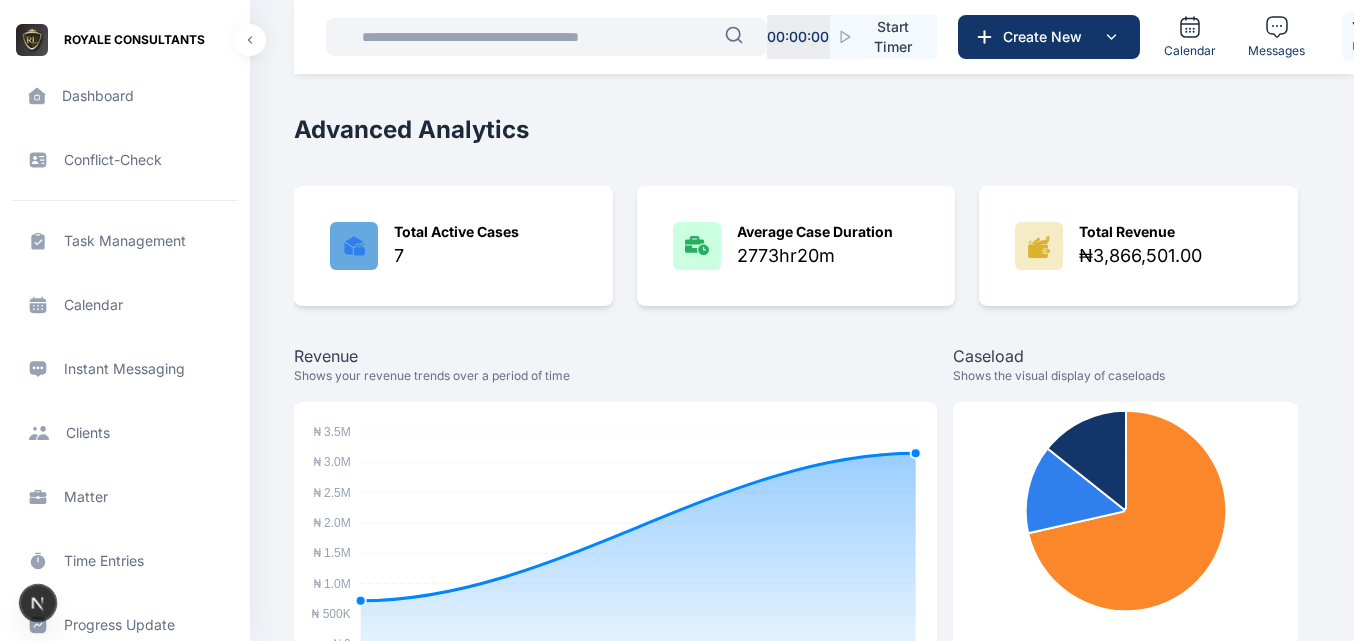 scroll, scrollTop: 0, scrollLeft: 0, axis: both 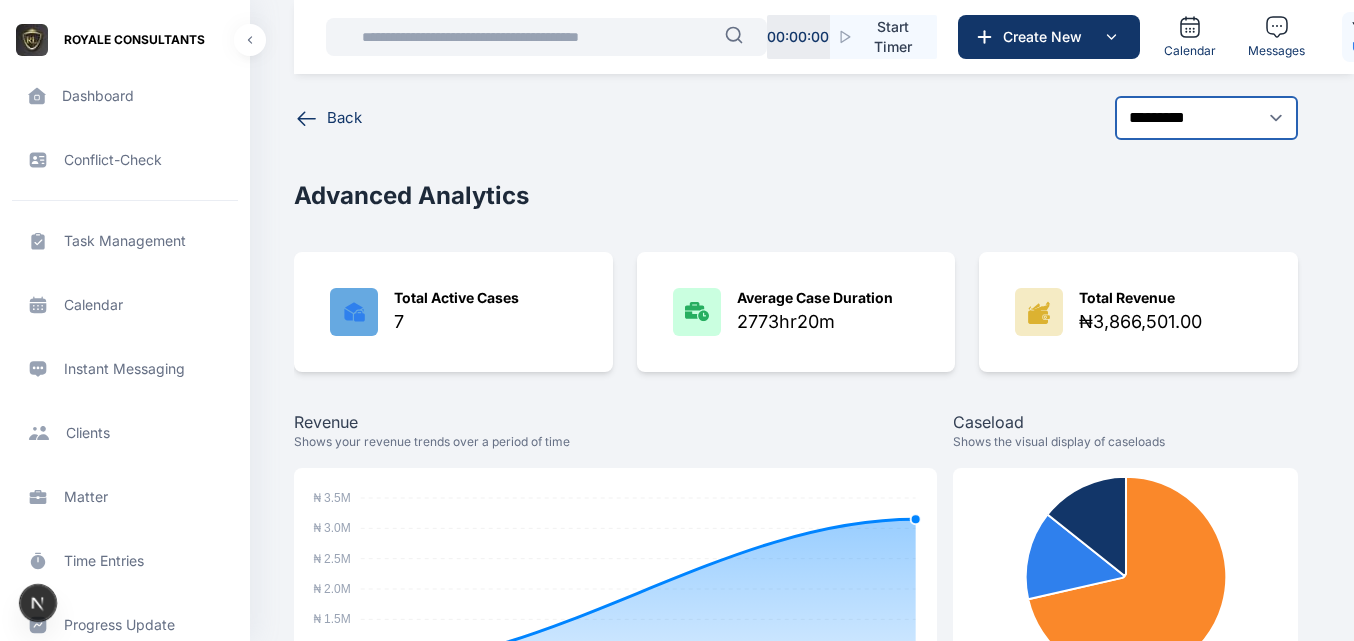 click on "**********" at bounding box center (1206, 118) 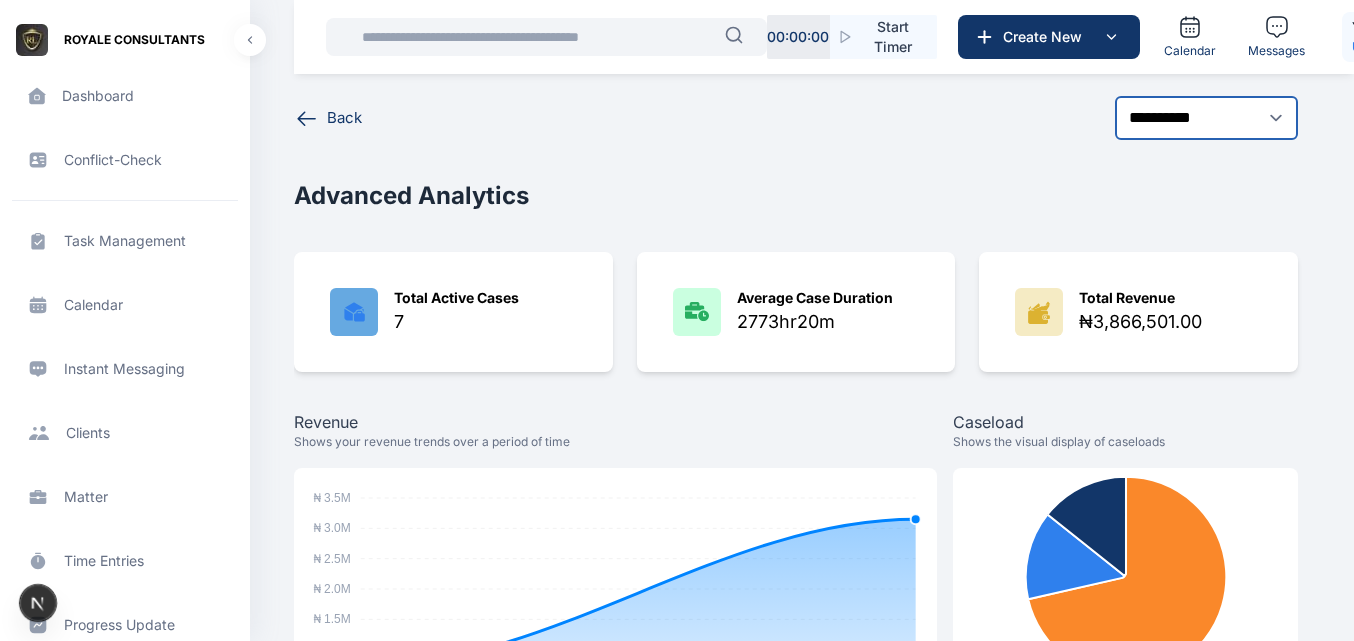 click on "**********" at bounding box center (1206, 118) 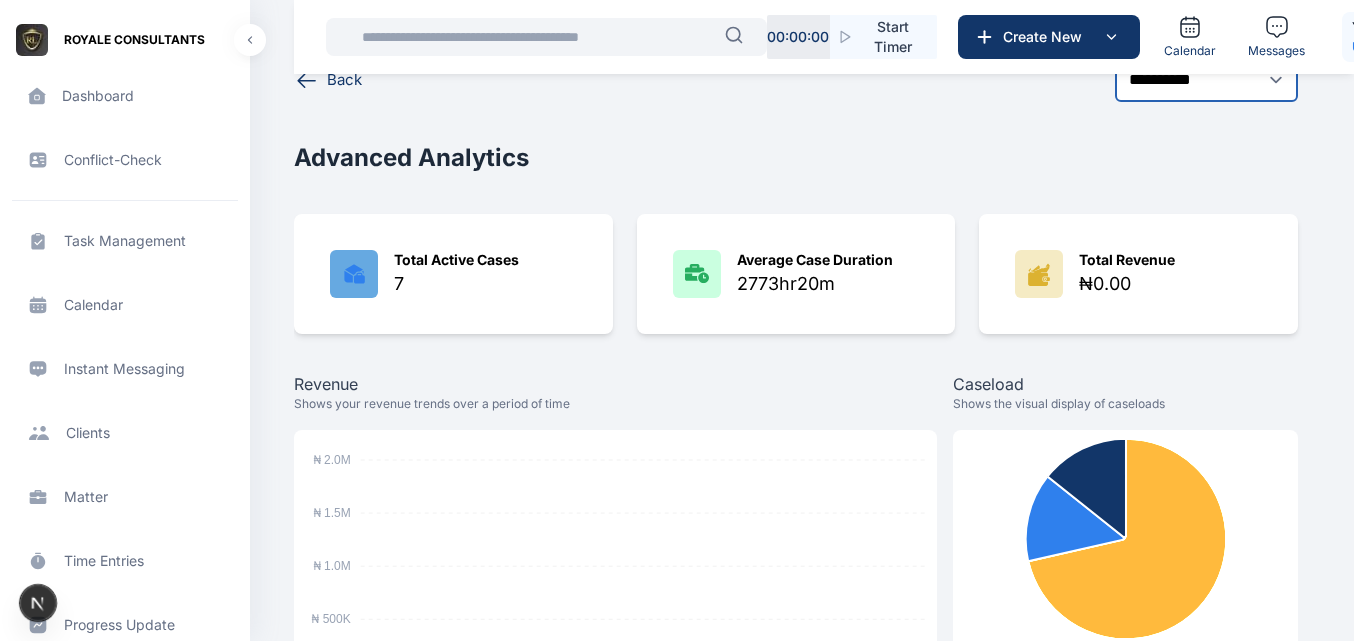 scroll, scrollTop: 33, scrollLeft: 0, axis: vertical 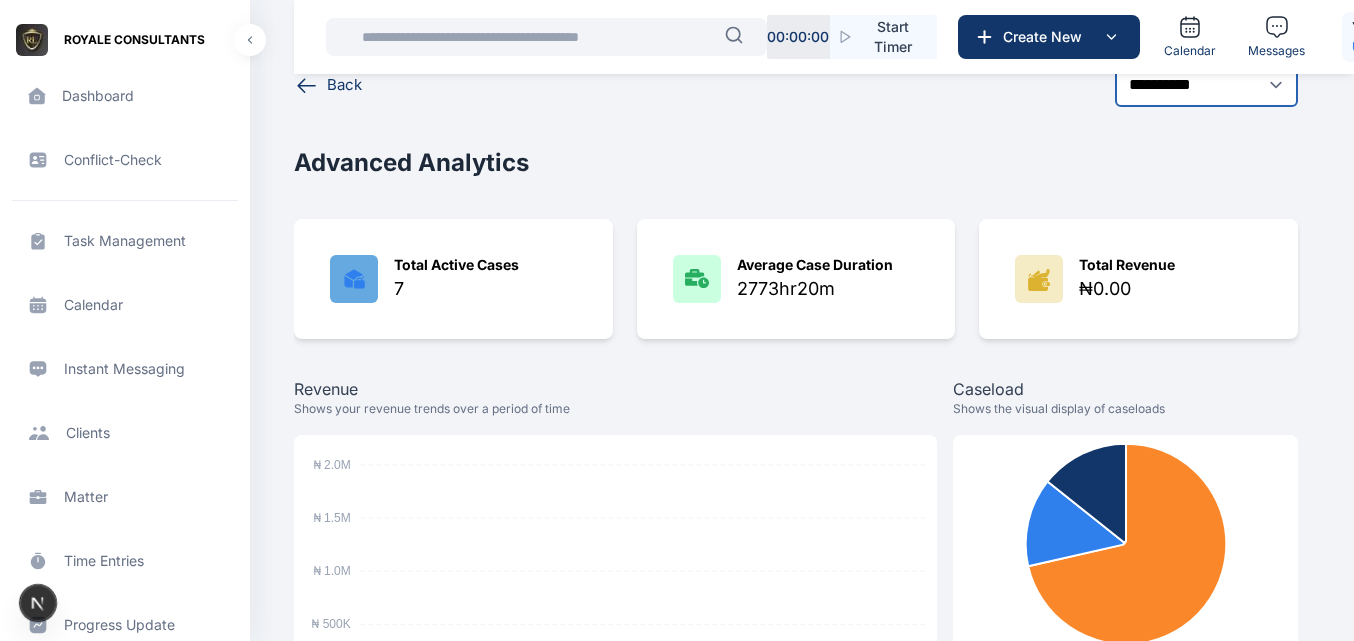 click on "**********" at bounding box center [1206, 85] 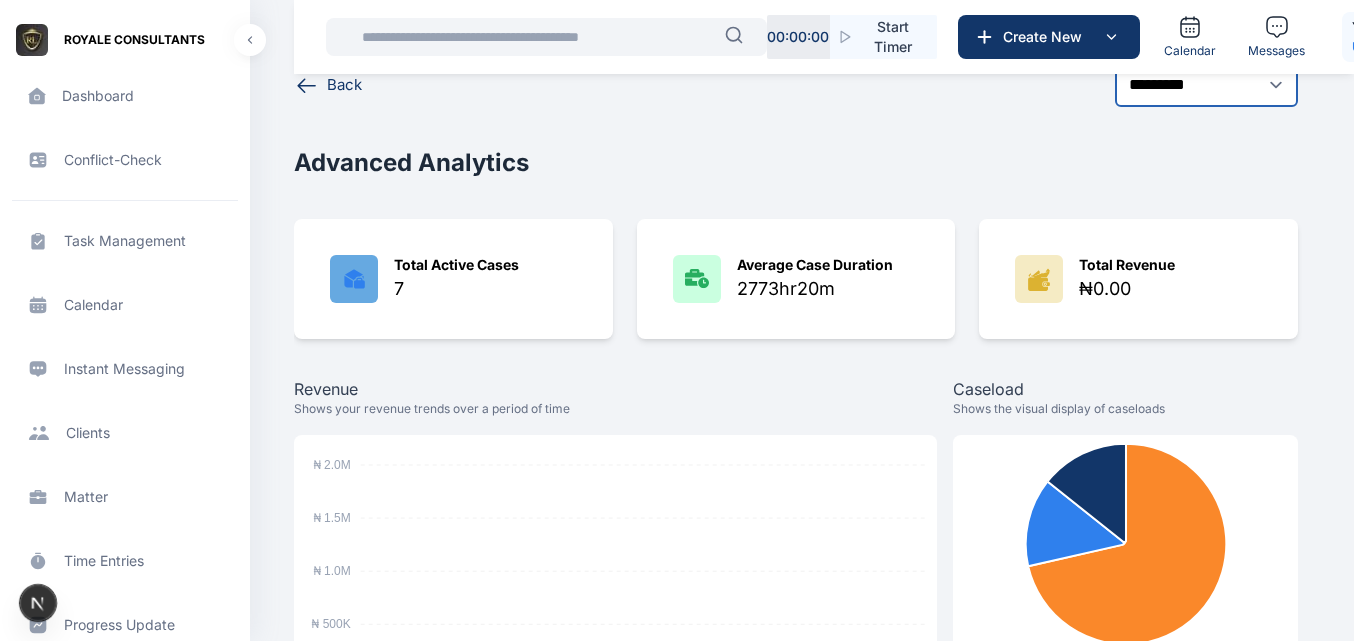 click on "**********" at bounding box center (1206, 85) 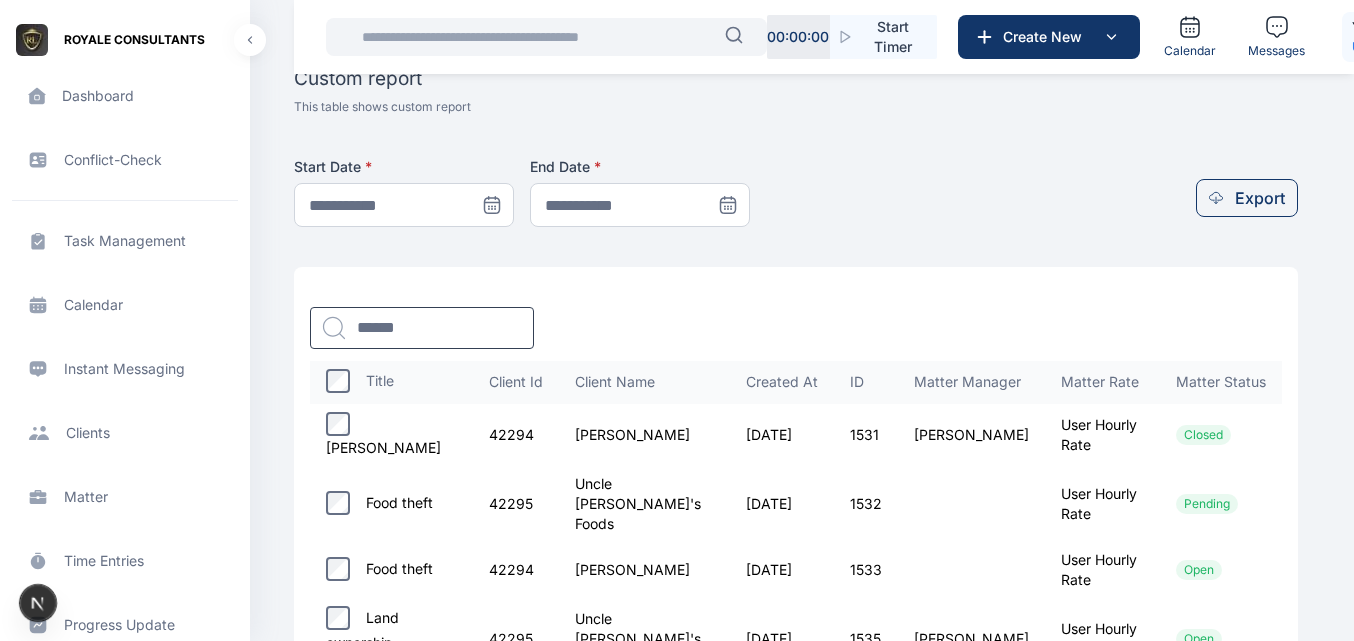 scroll, scrollTop: 733, scrollLeft: 0, axis: vertical 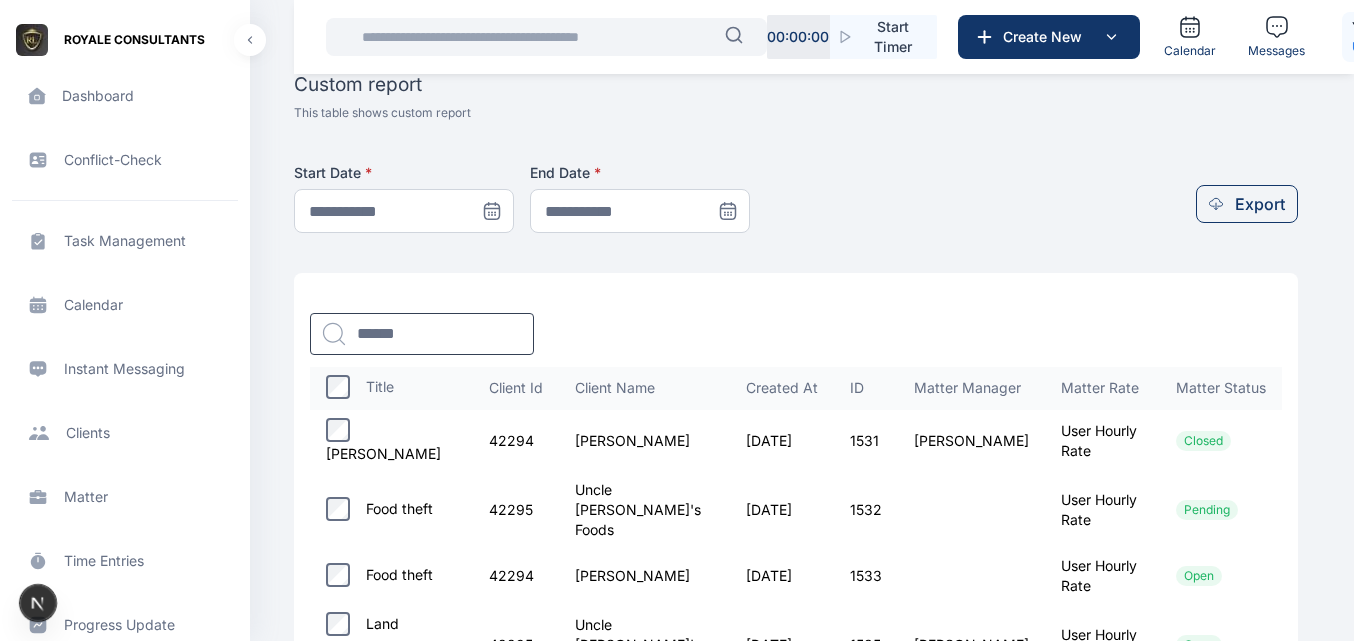 click 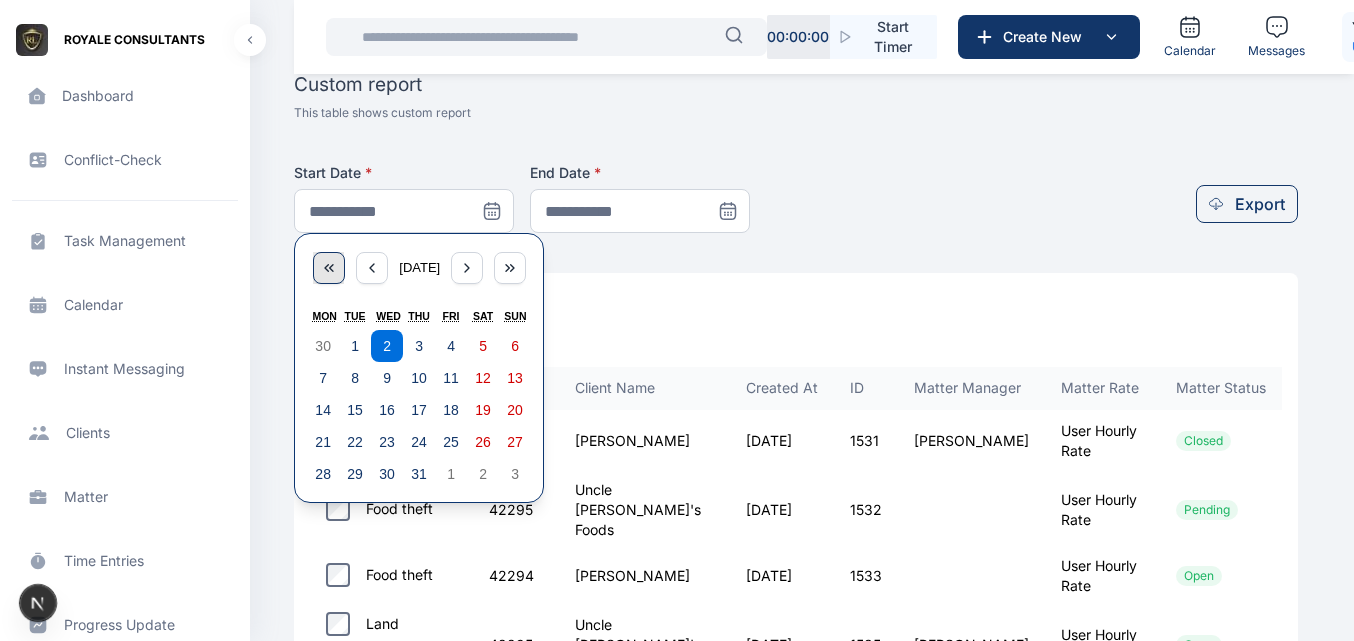 click at bounding box center (329, 268) 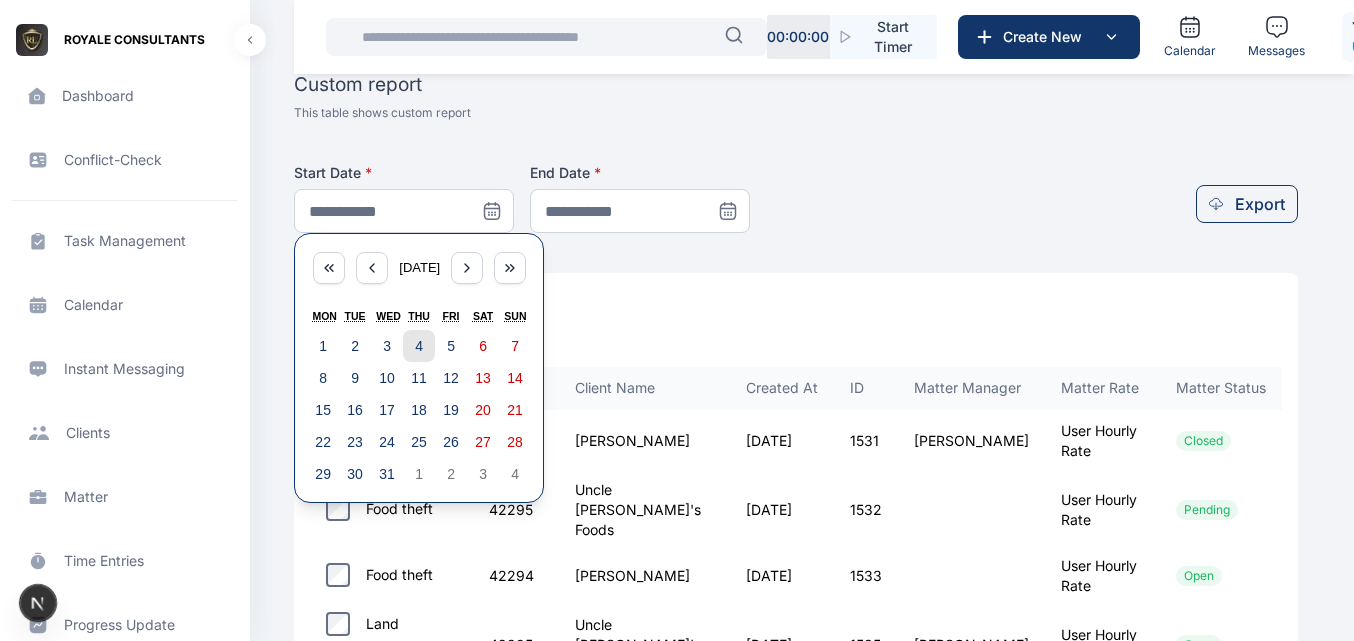 click on "4" at bounding box center [419, 346] 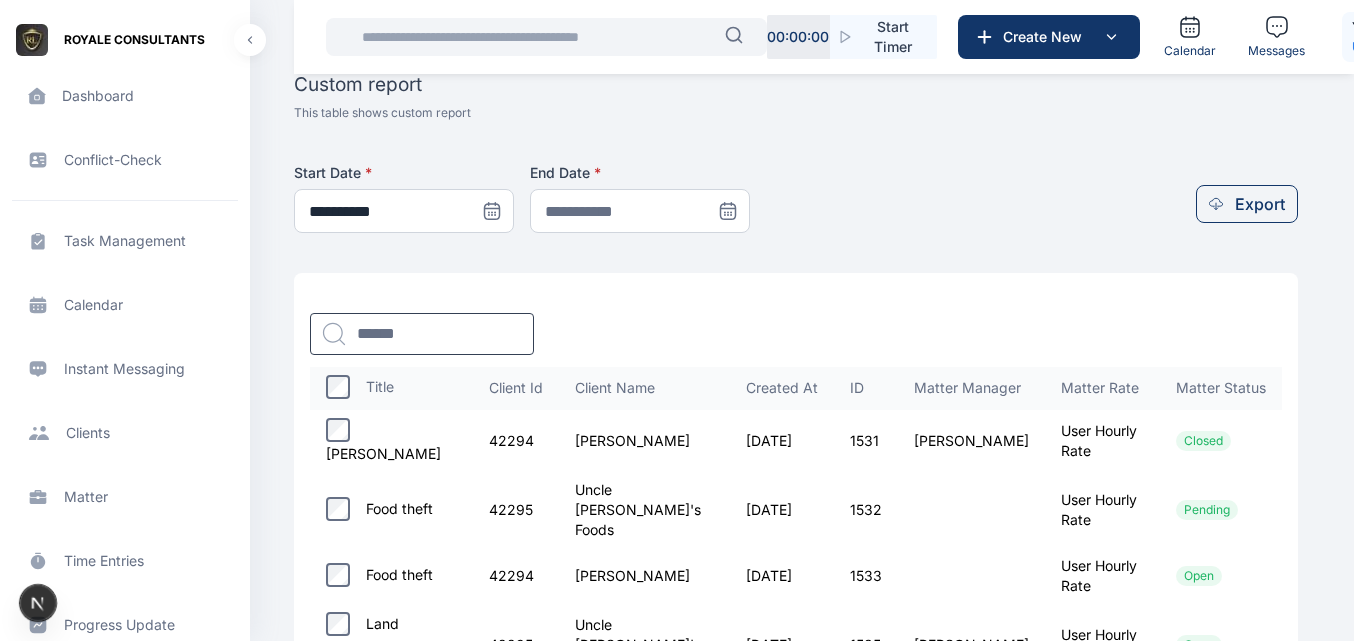 click 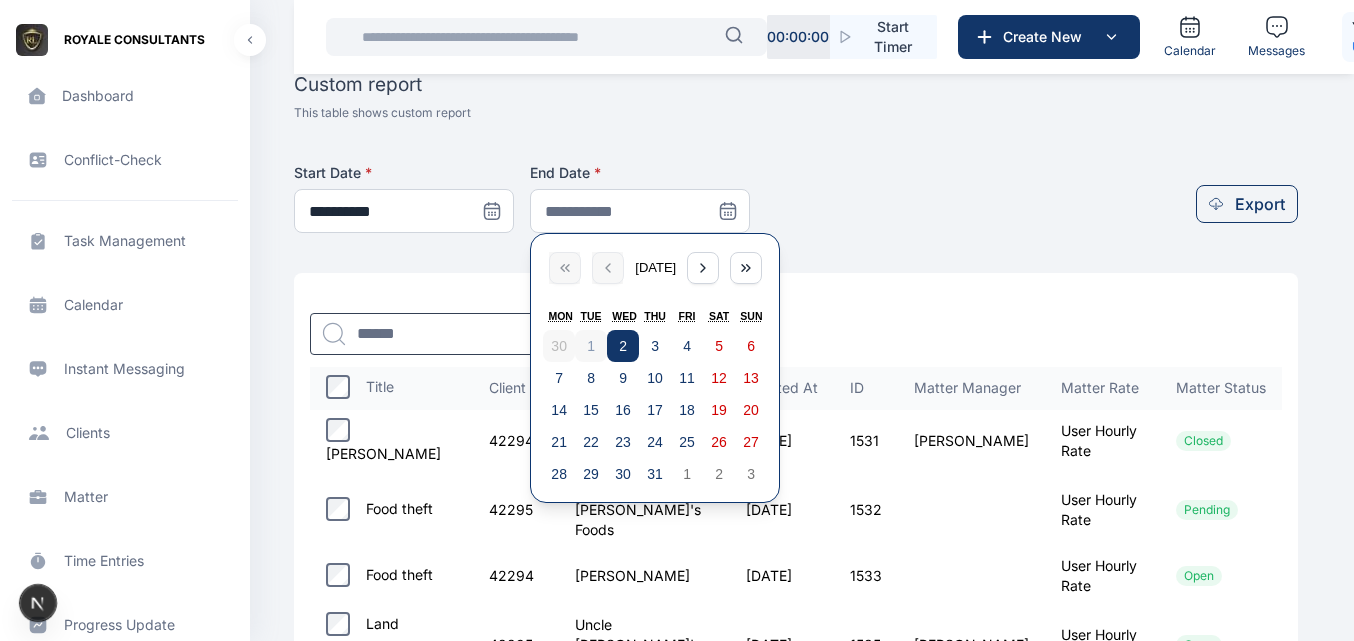 click on "2" at bounding box center [623, 346] 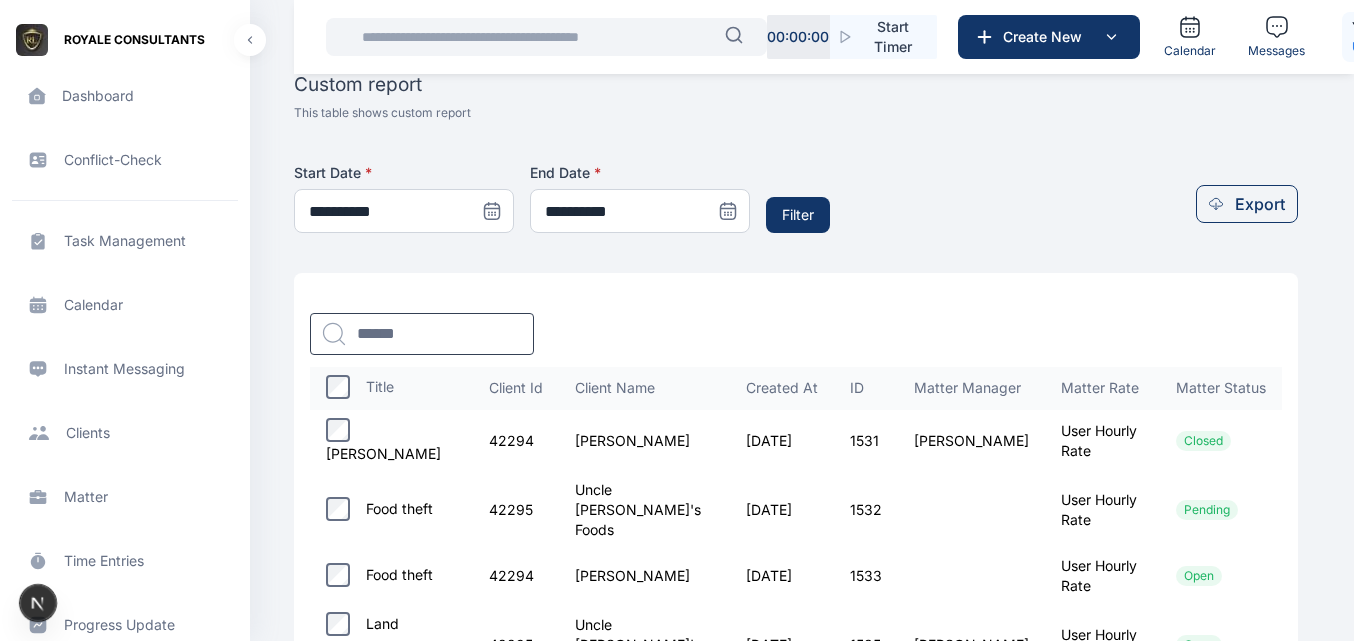click 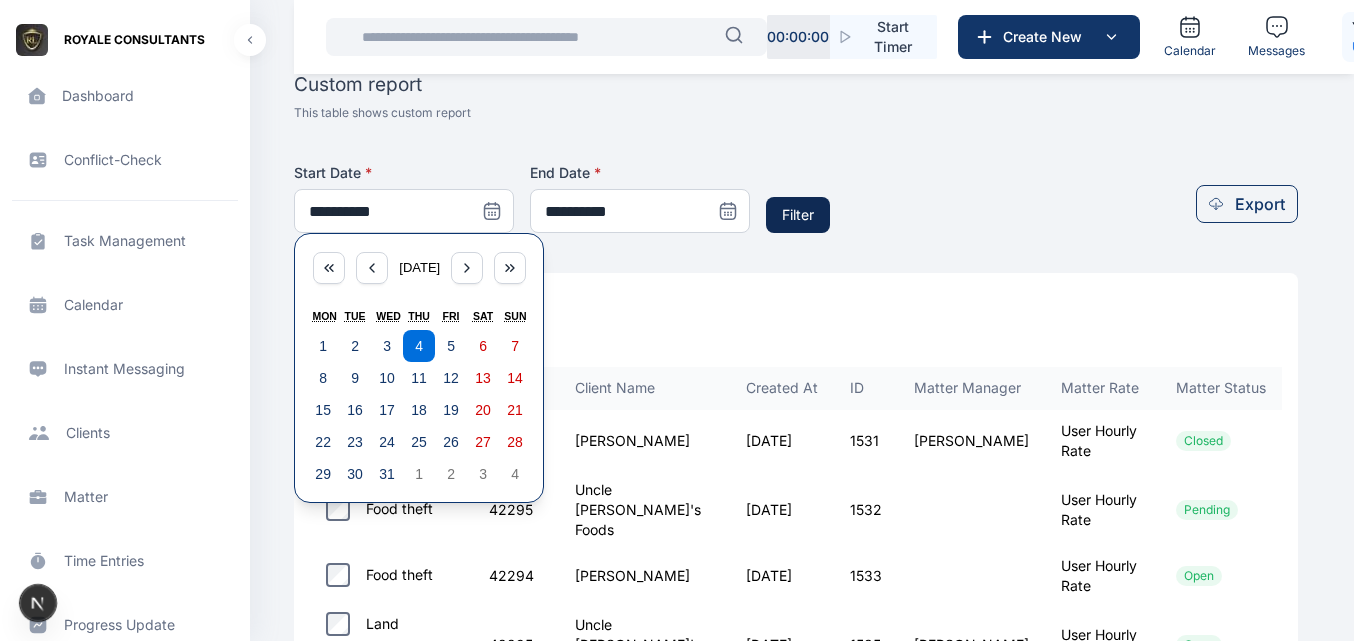 click on "Filter" at bounding box center (798, 215) 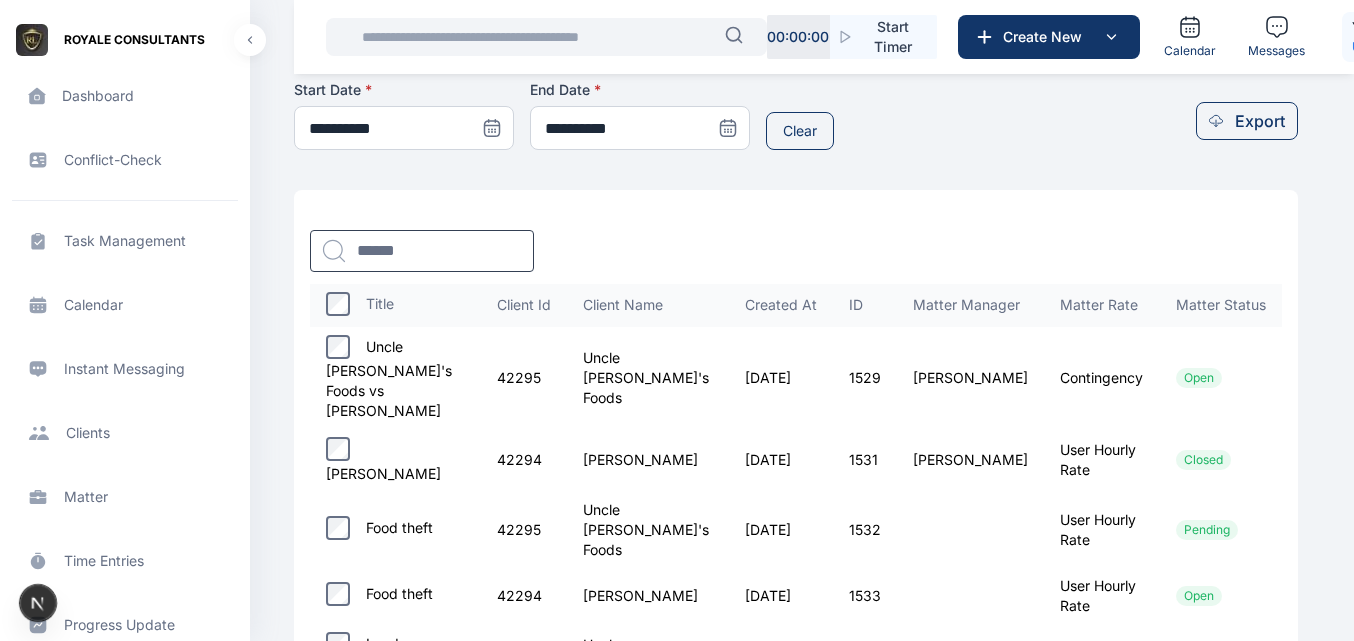 scroll, scrollTop: 817, scrollLeft: 0, axis: vertical 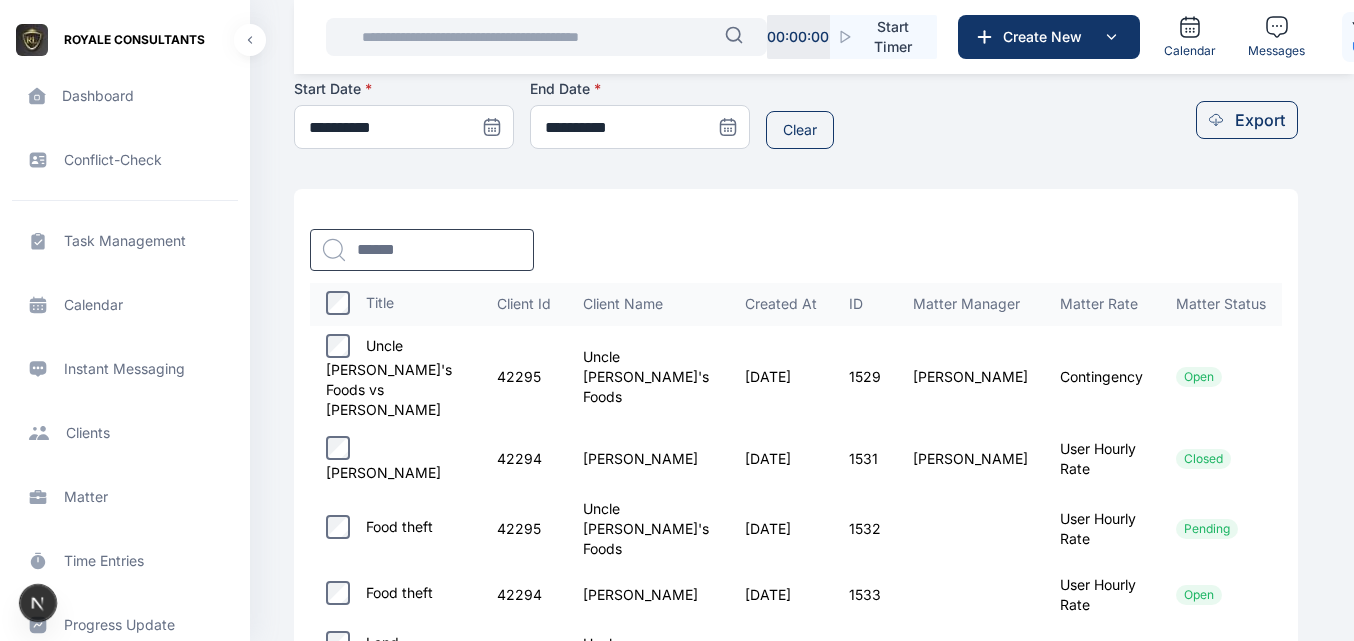 click 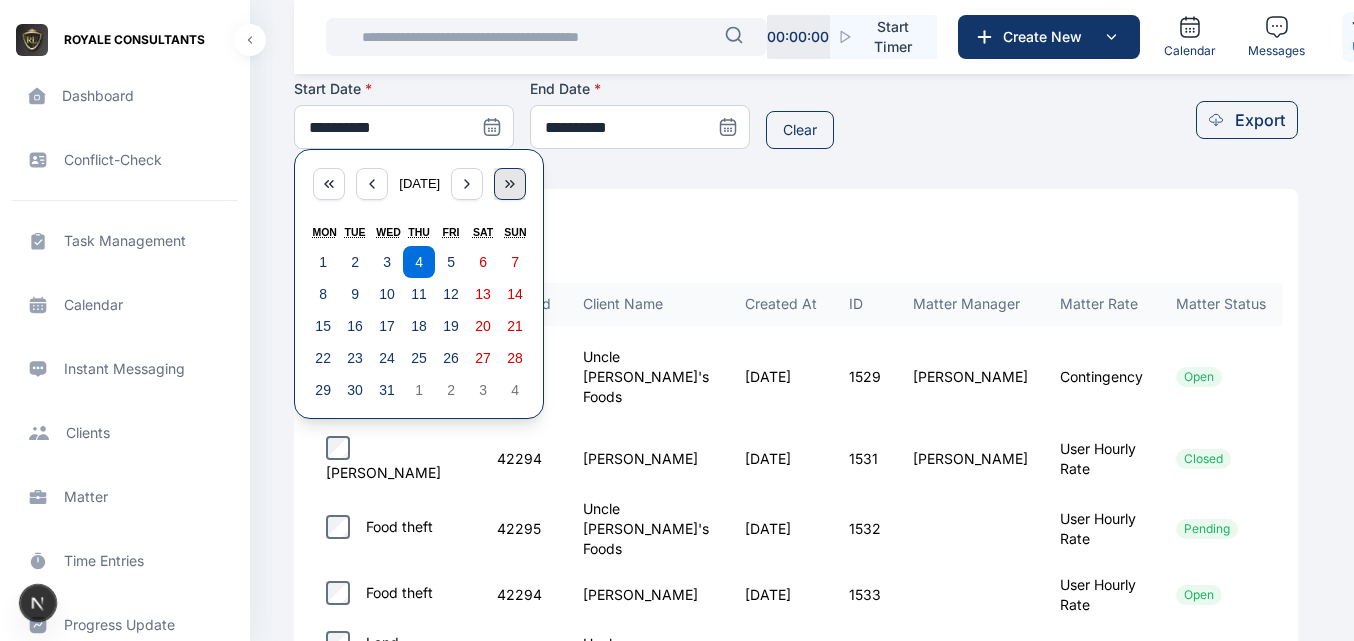 click 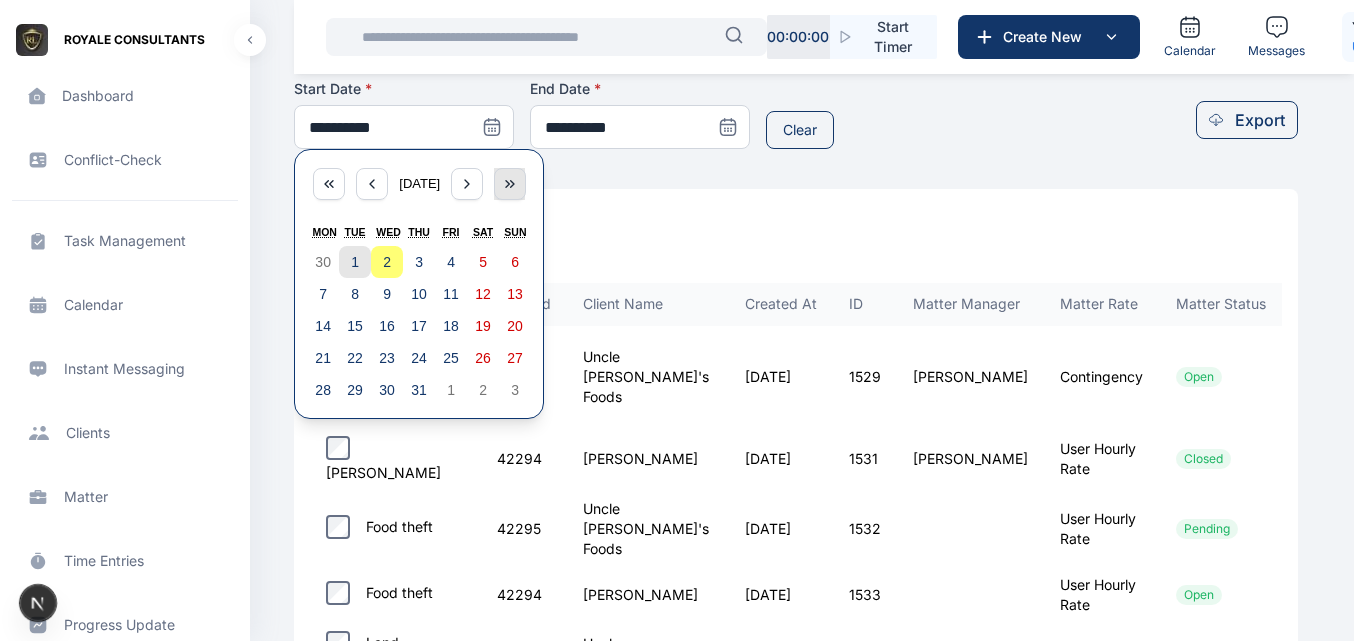 click on "1" at bounding box center (355, 262) 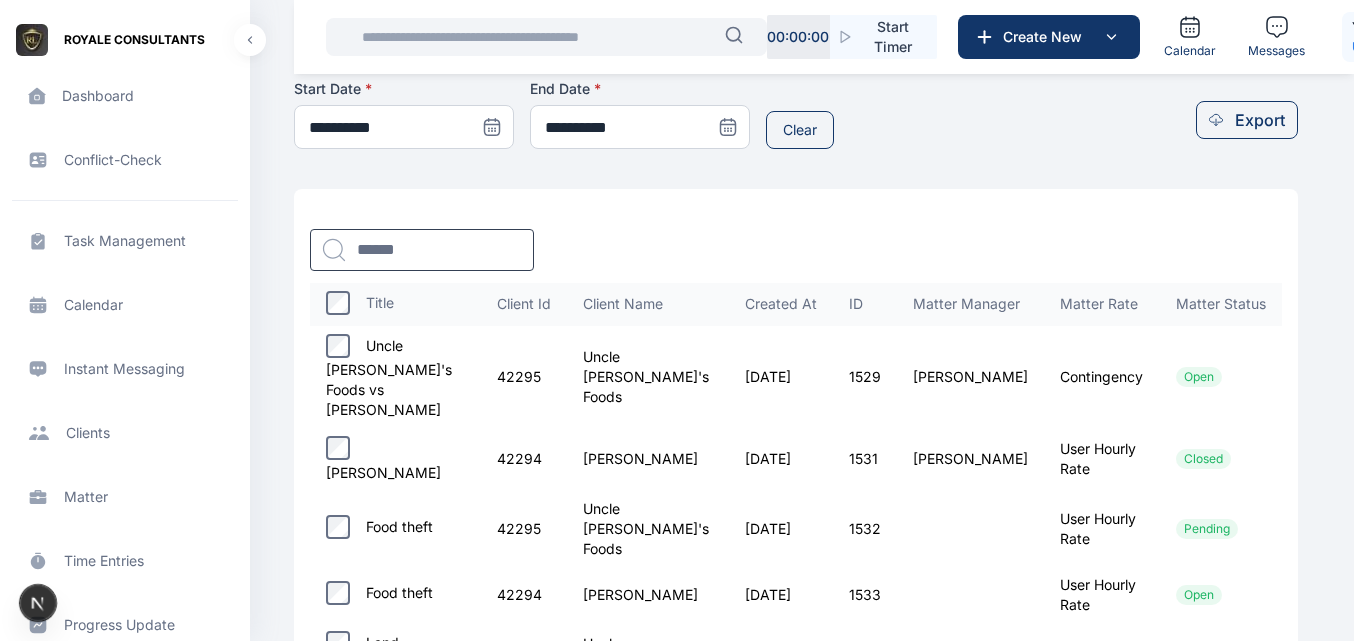click at bounding box center [492, 127] 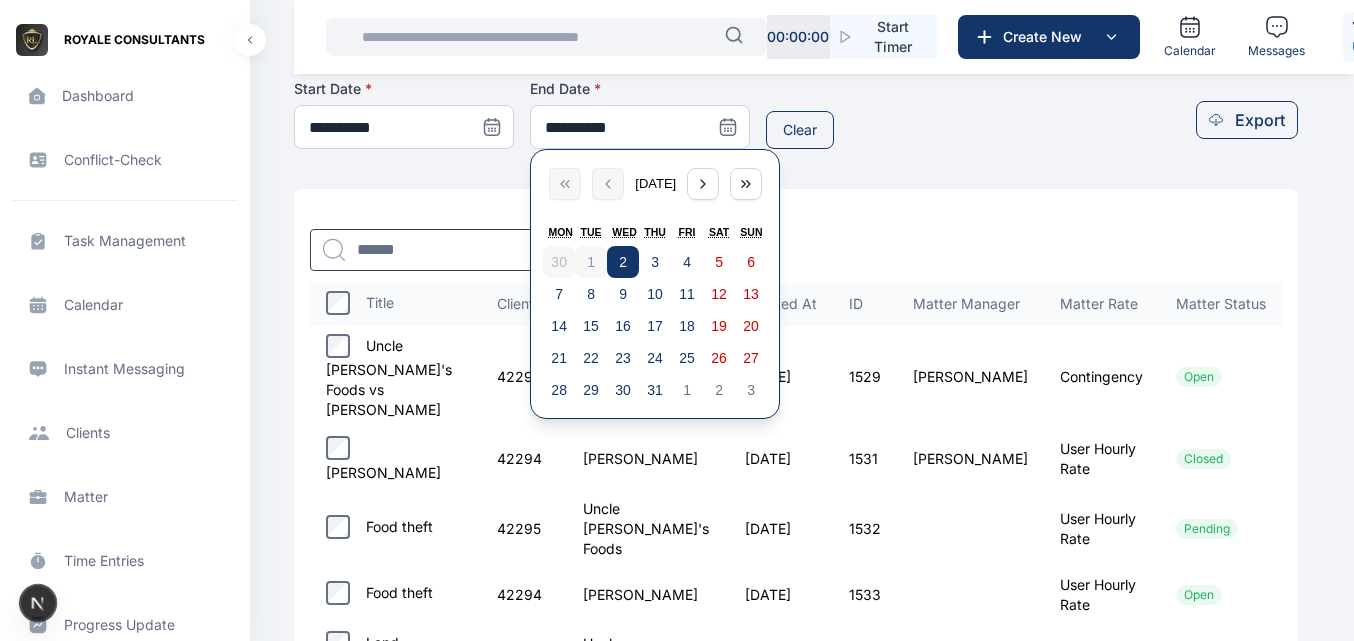 drag, startPoint x: 675, startPoint y: 239, endPoint x: 679, endPoint y: 256, distance: 17.464249 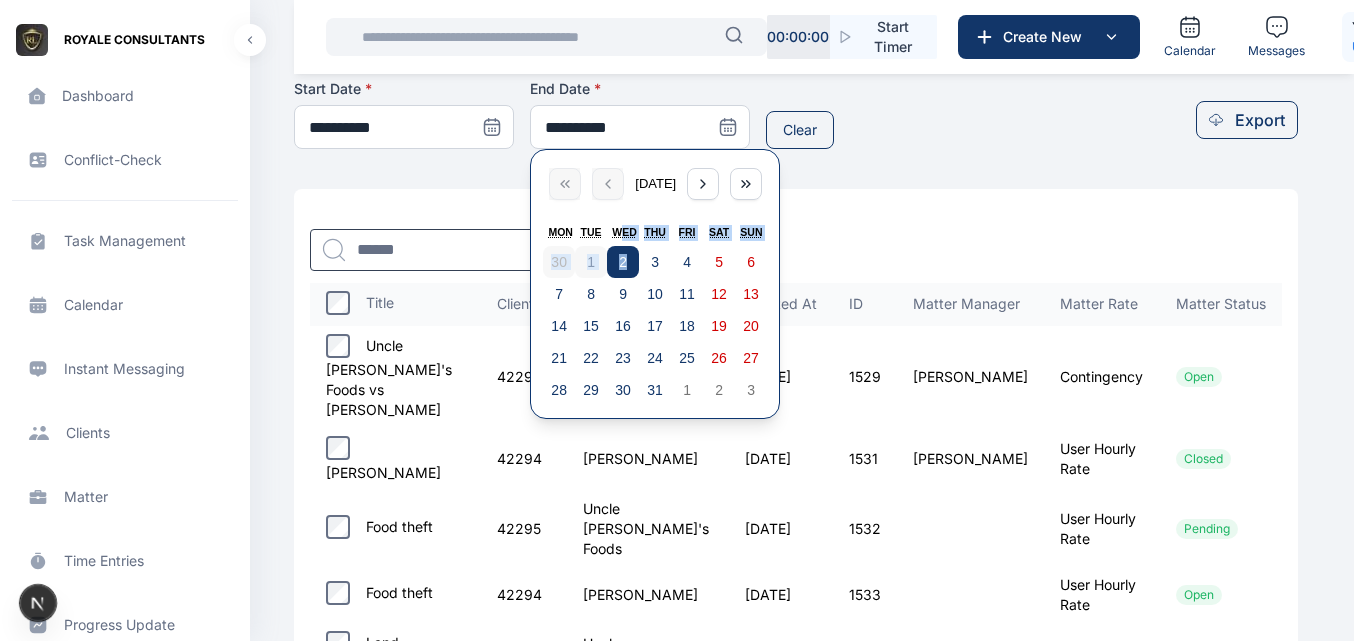 click on "2" at bounding box center (623, 262) 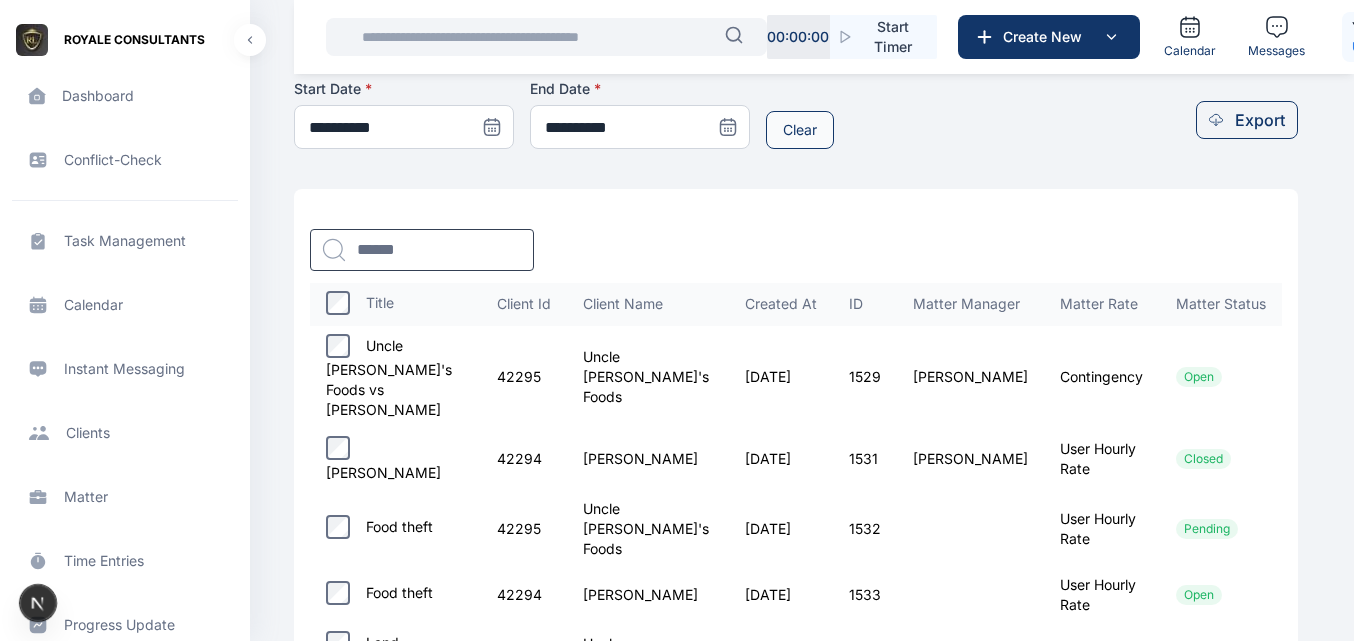 click on "Clear" at bounding box center [800, 130] 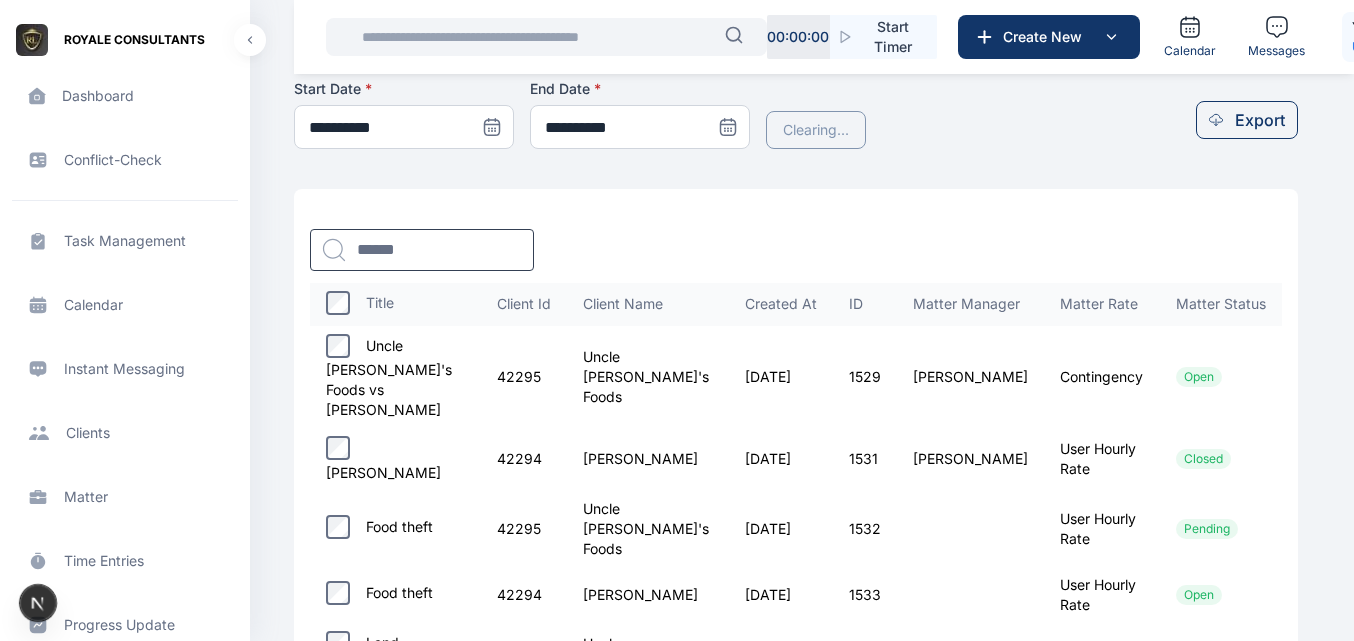 type on "**********" 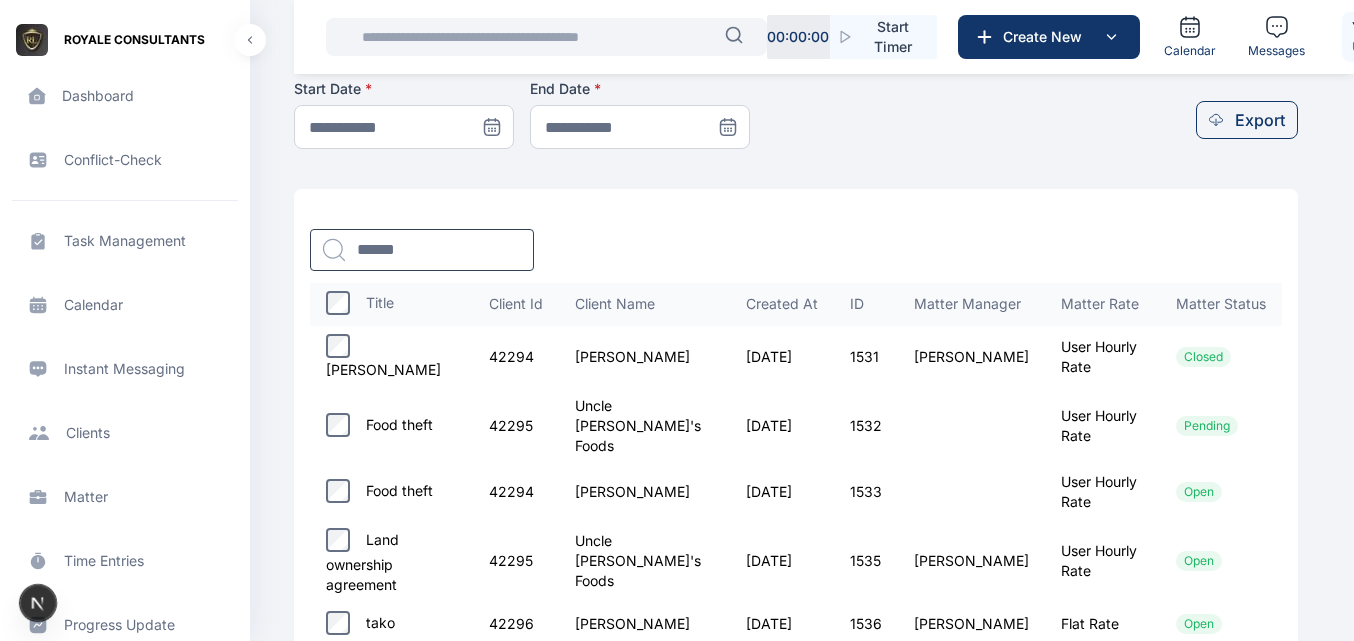 click 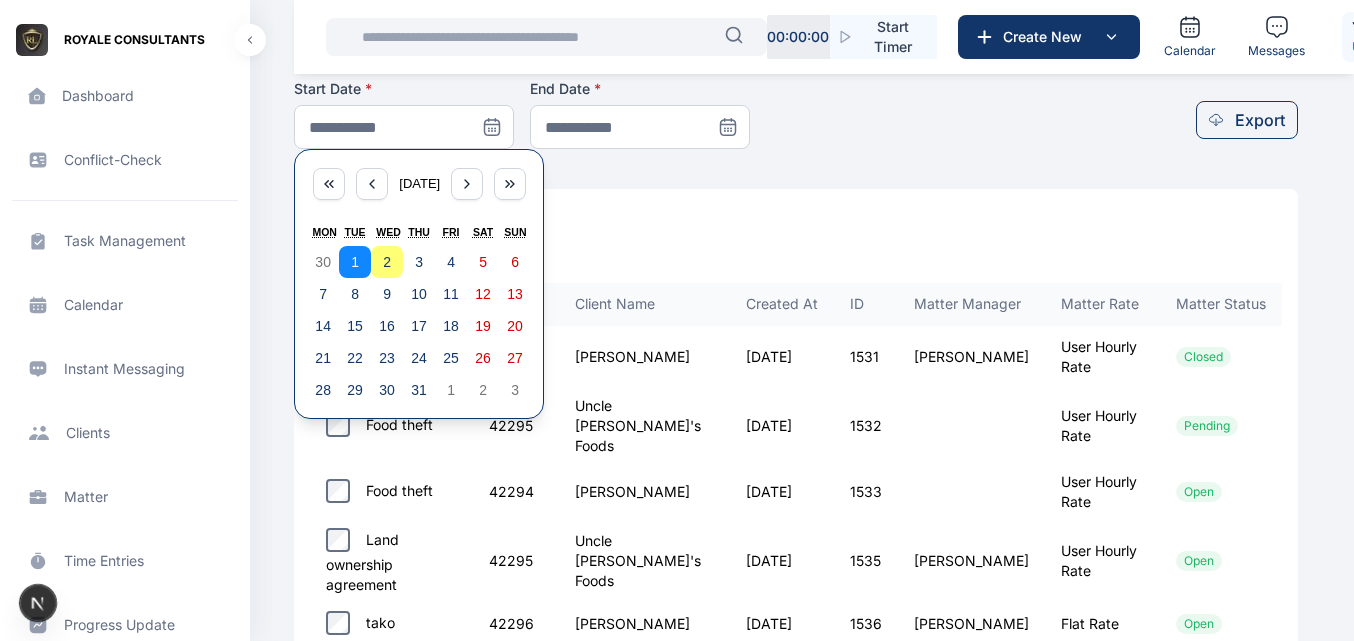 click on "1" at bounding box center (355, 262) 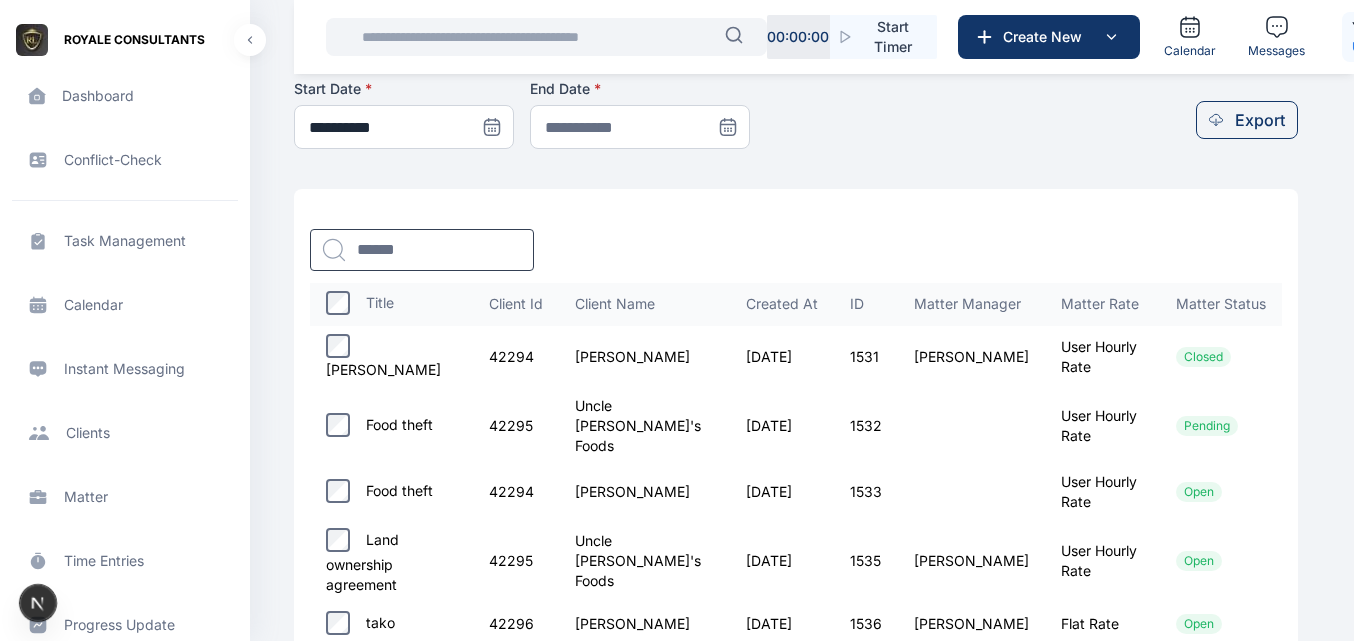 click at bounding box center (492, 127) 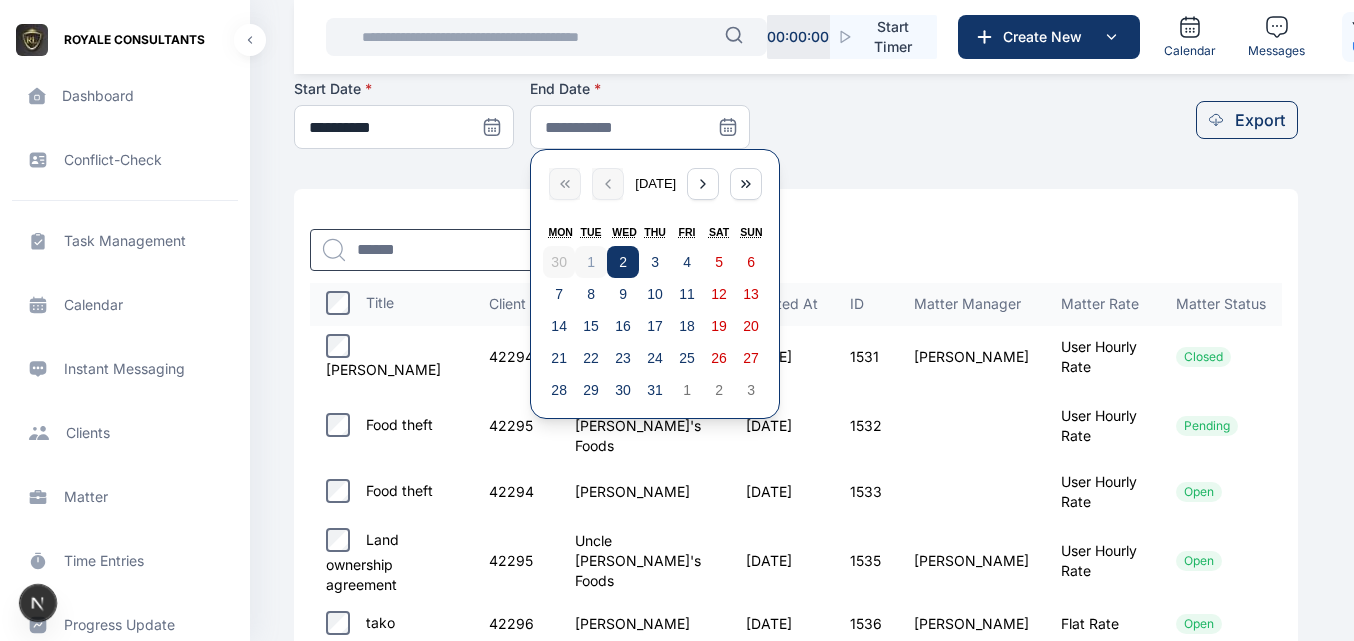 click on "2" at bounding box center (623, 262) 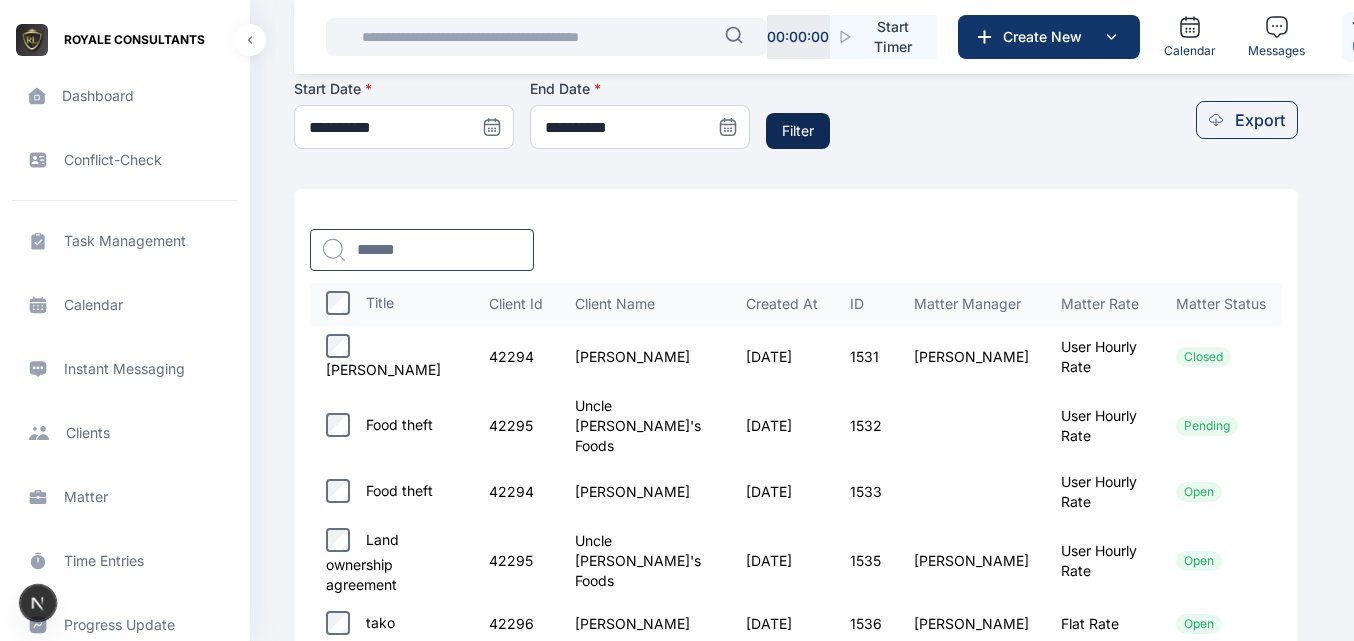 click on "Filter" at bounding box center (798, 131) 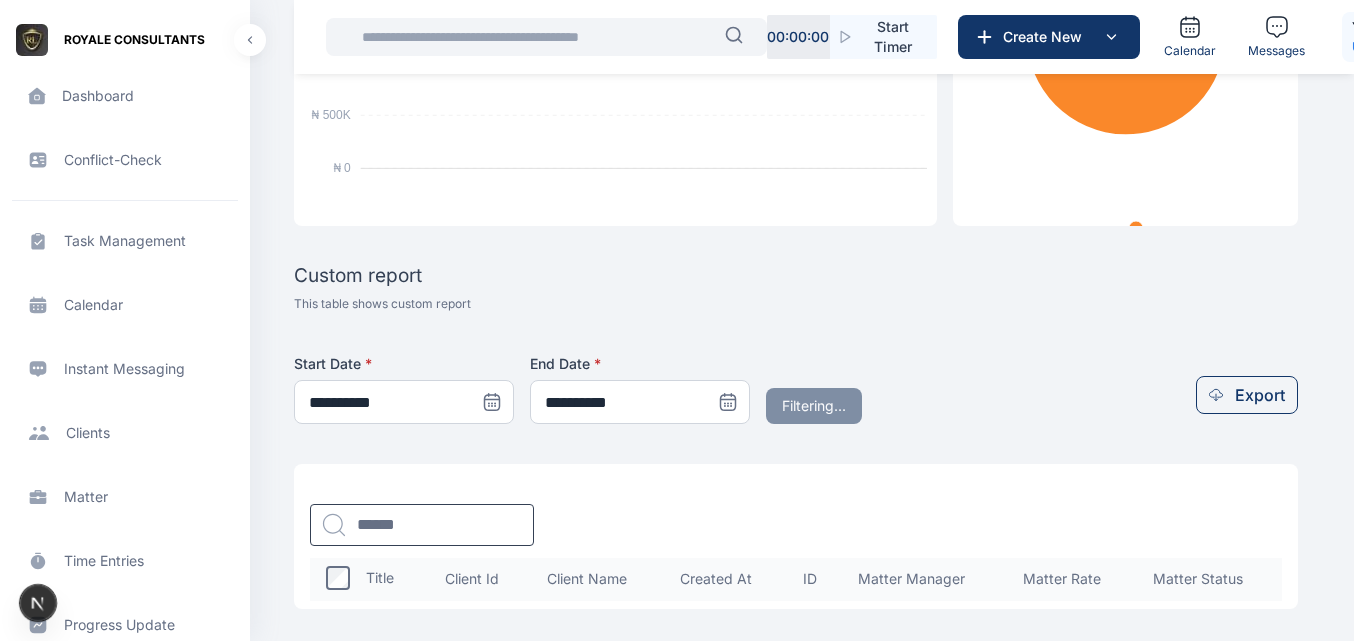 scroll, scrollTop: 542, scrollLeft: 0, axis: vertical 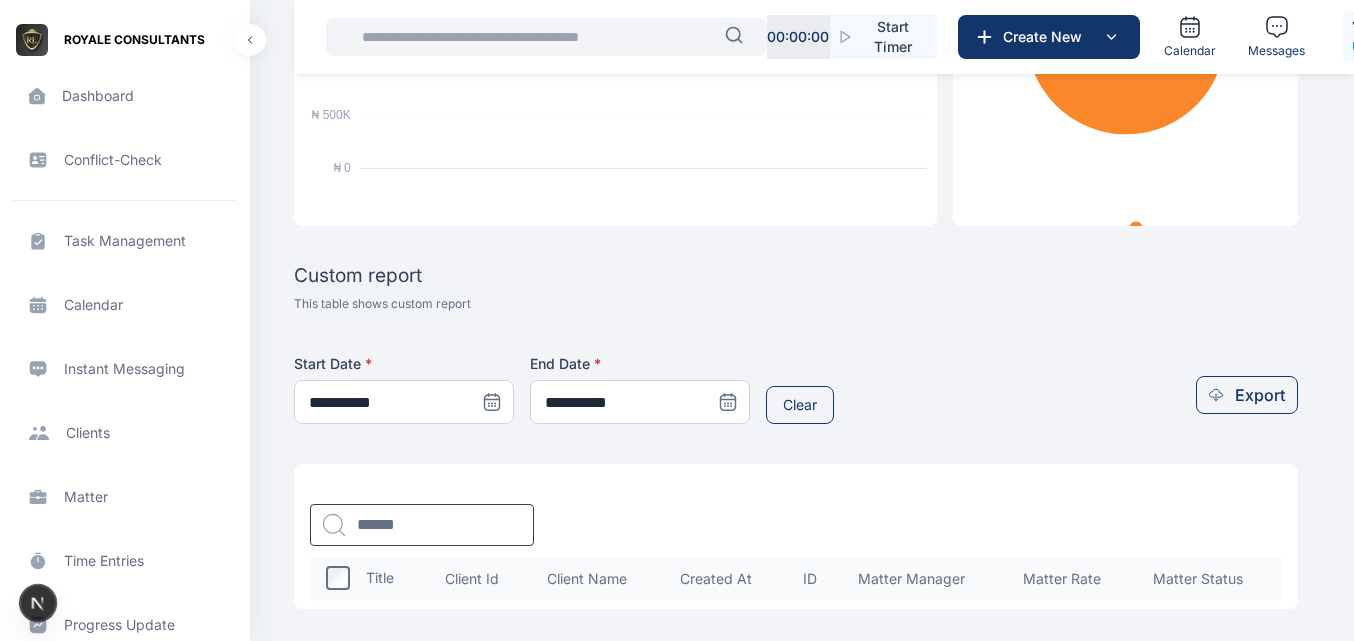 click on "Calendar Instant Messaging Instant Messaging" at bounding box center (125, 369) 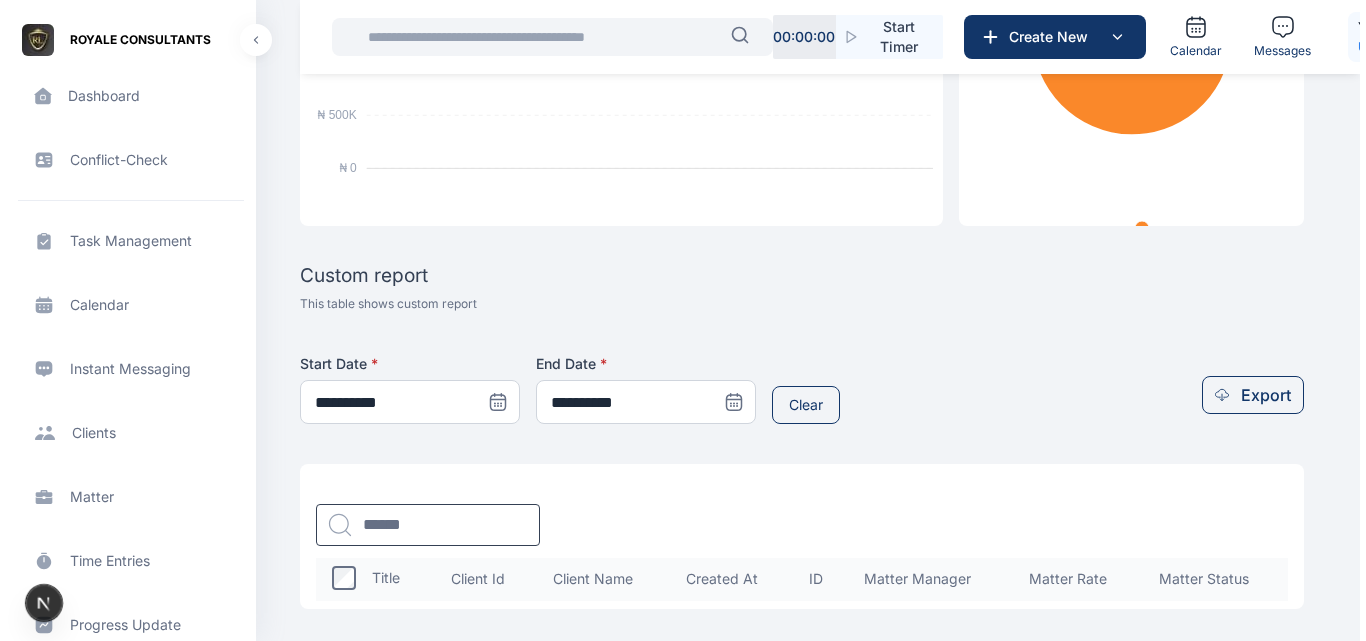 scroll, scrollTop: 0, scrollLeft: 0, axis: both 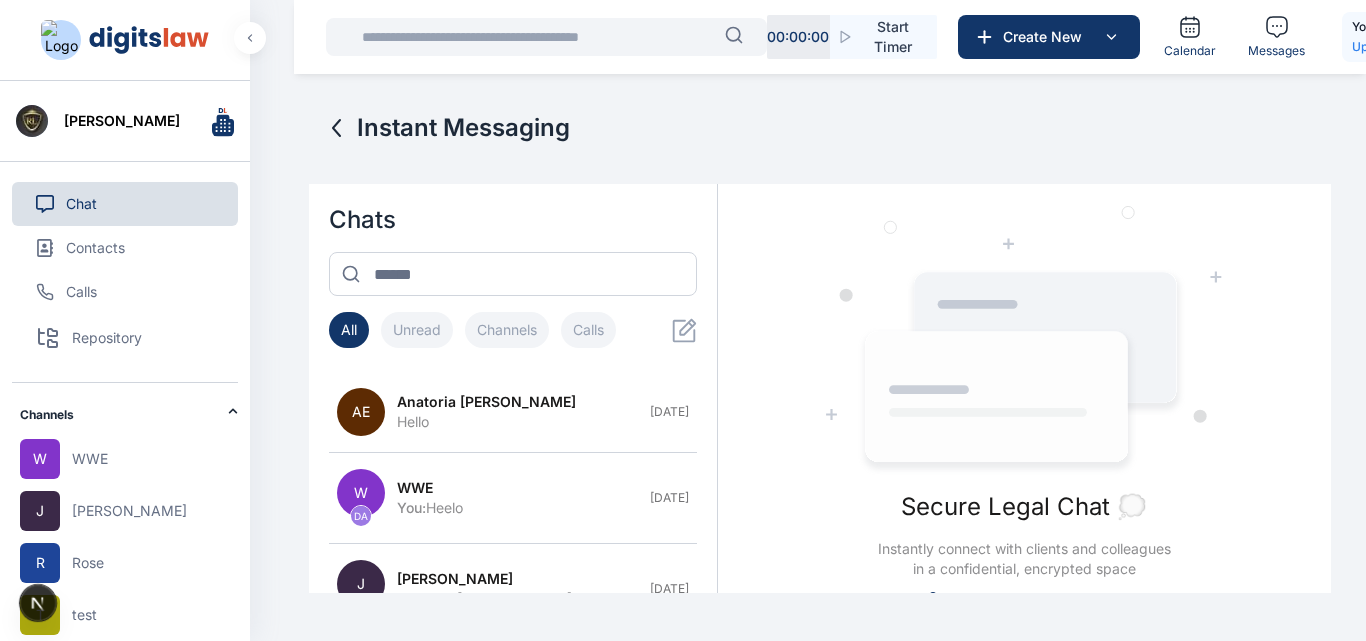 click on "Chat Contacts Calls Repository Channels W WWE J [PERSON_NAME] T test See All Create New Channel Direct Messages AE Anatoria [PERSON_NAME] [PERSON_NAME] [PERSON_NAME] AE Anatoria [PERSON_NAME] See All Create New Contact" at bounding box center (125, 611) 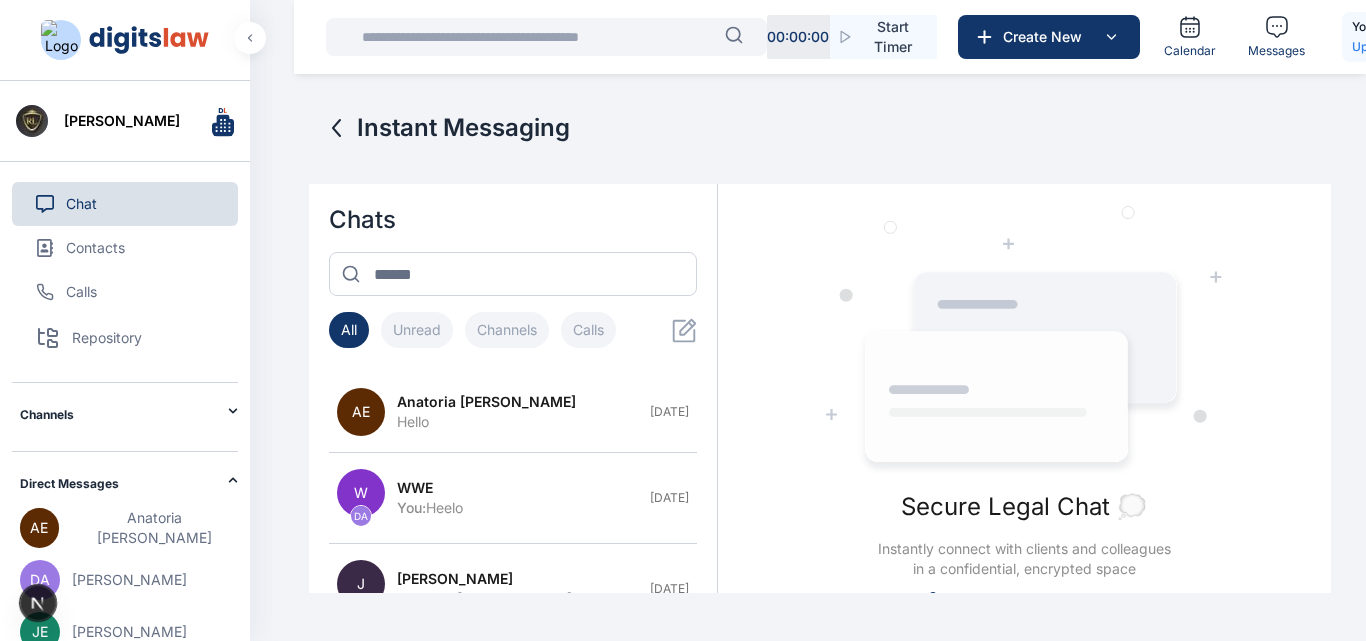 click on "Unread" at bounding box center (417, 330) 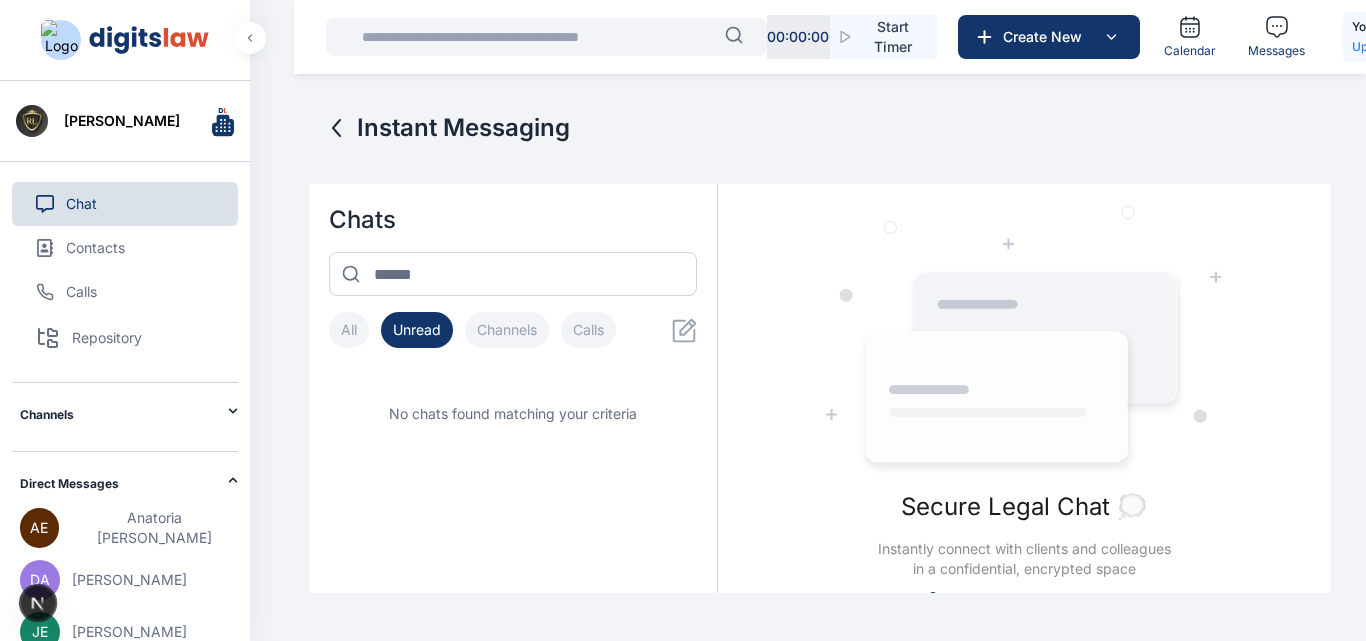 click on "Channels" at bounding box center [507, 330] 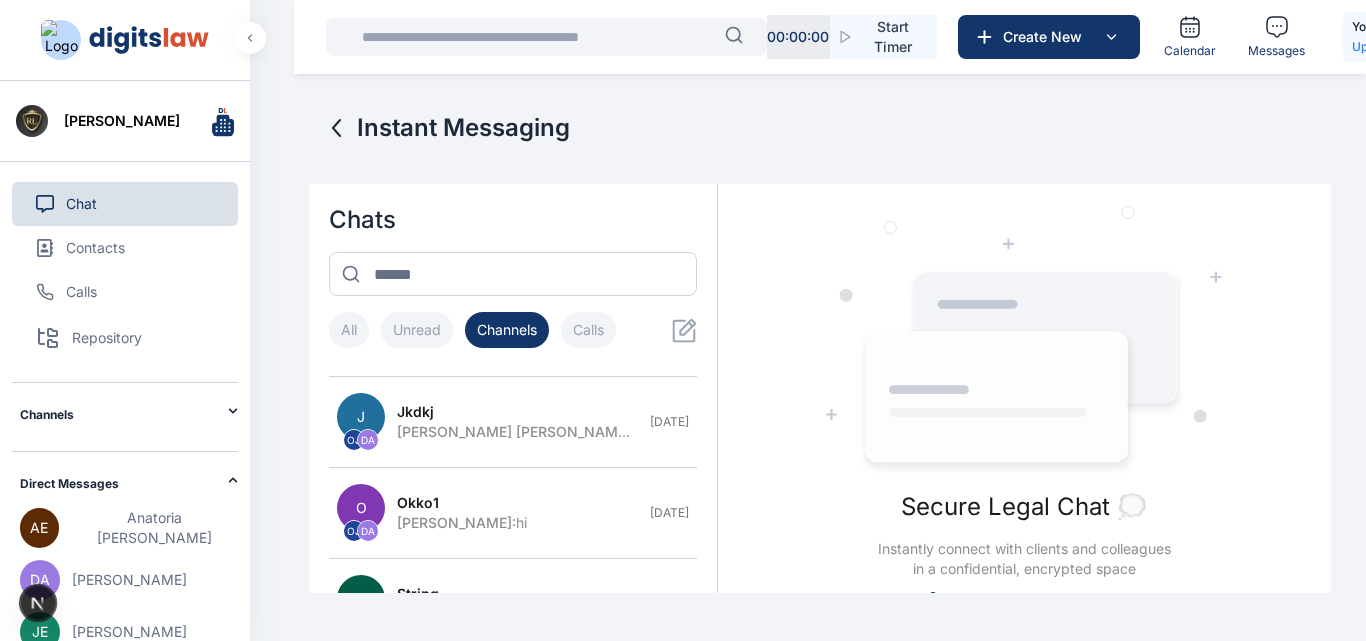 scroll, scrollTop: 0, scrollLeft: 0, axis: both 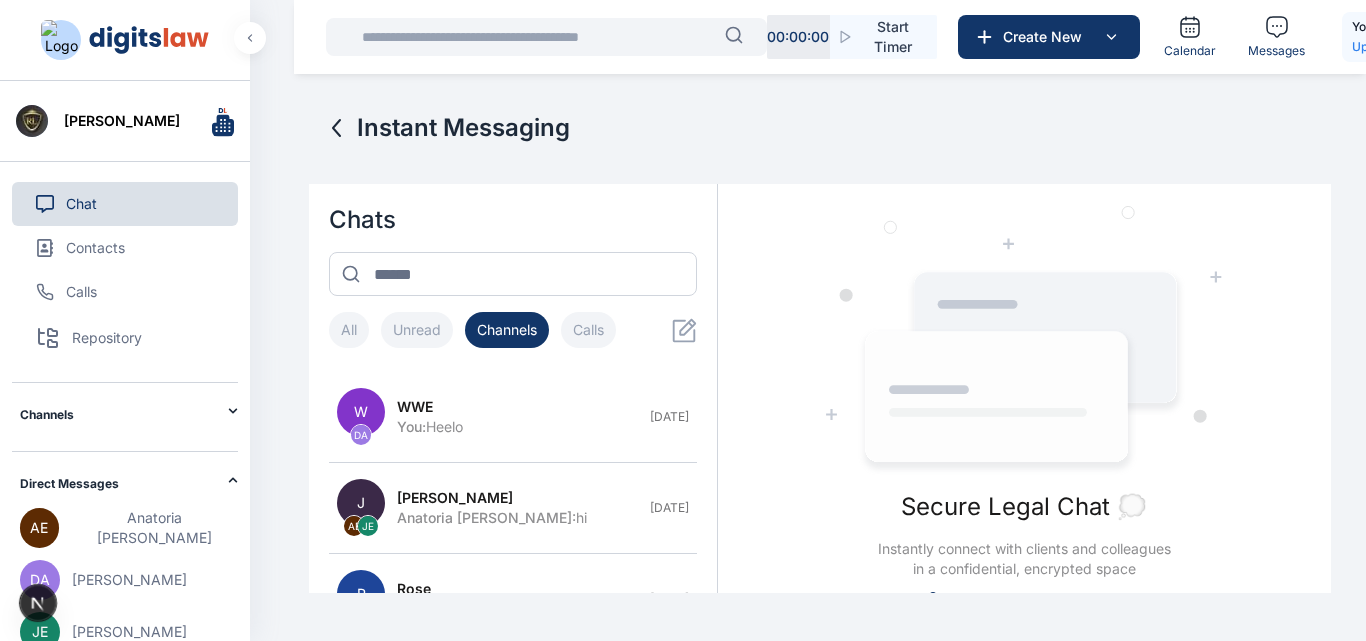 click on "Calls" at bounding box center [588, 330] 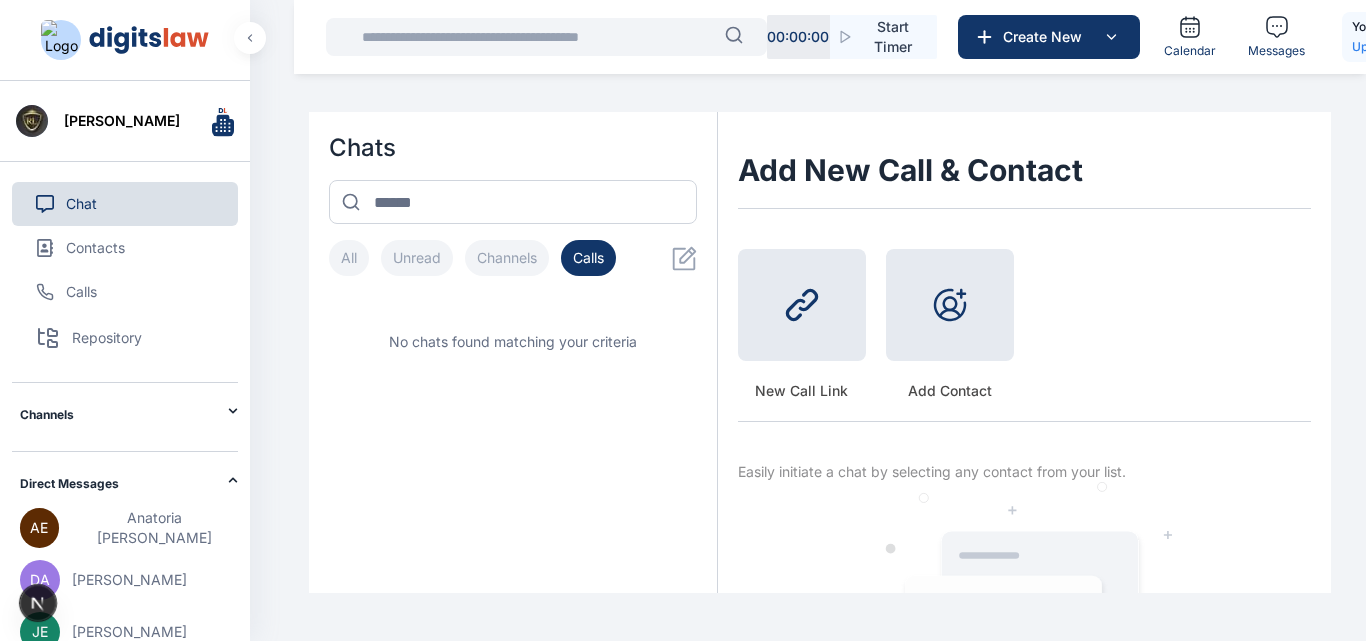 scroll, scrollTop: 0, scrollLeft: 0, axis: both 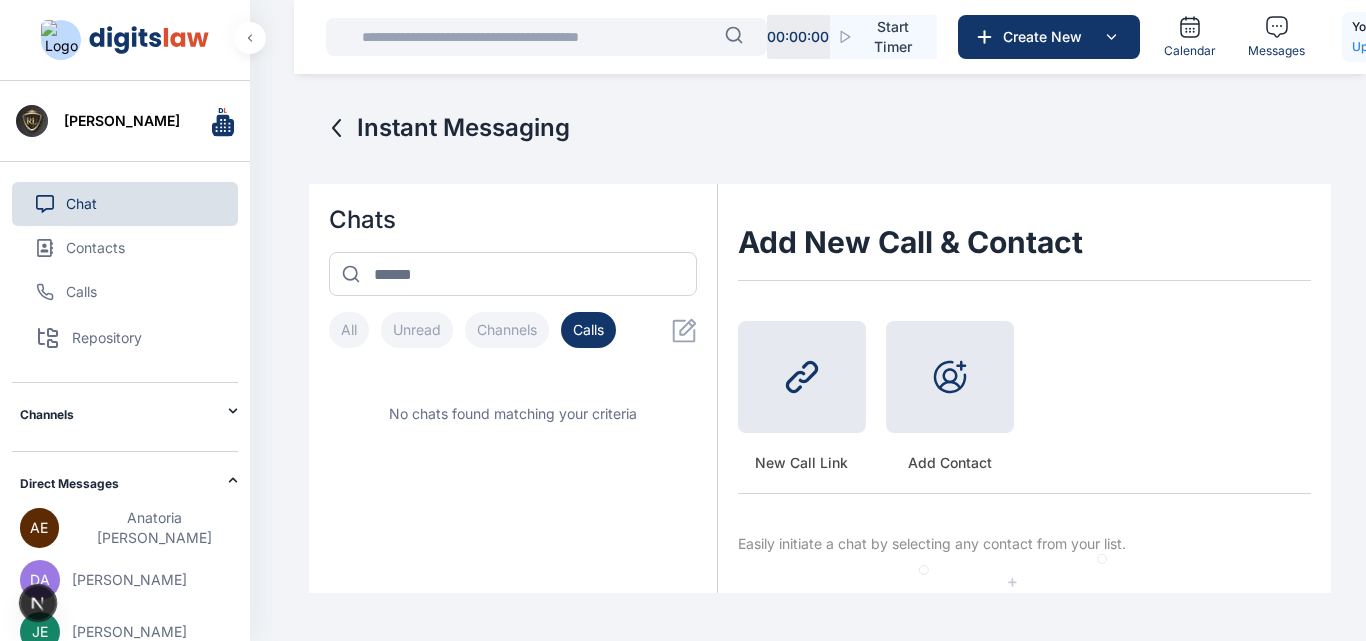 click on "All Unread Channels Calls" at bounding box center [472, 330] 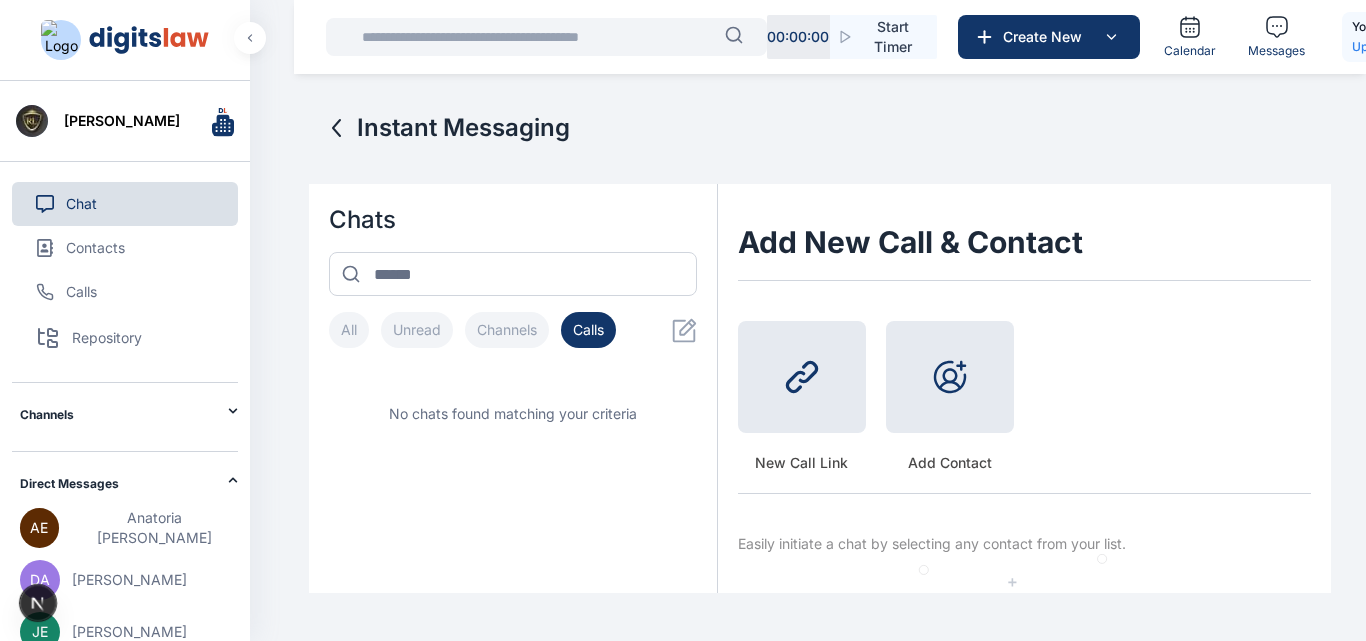 click on "All" at bounding box center (349, 330) 